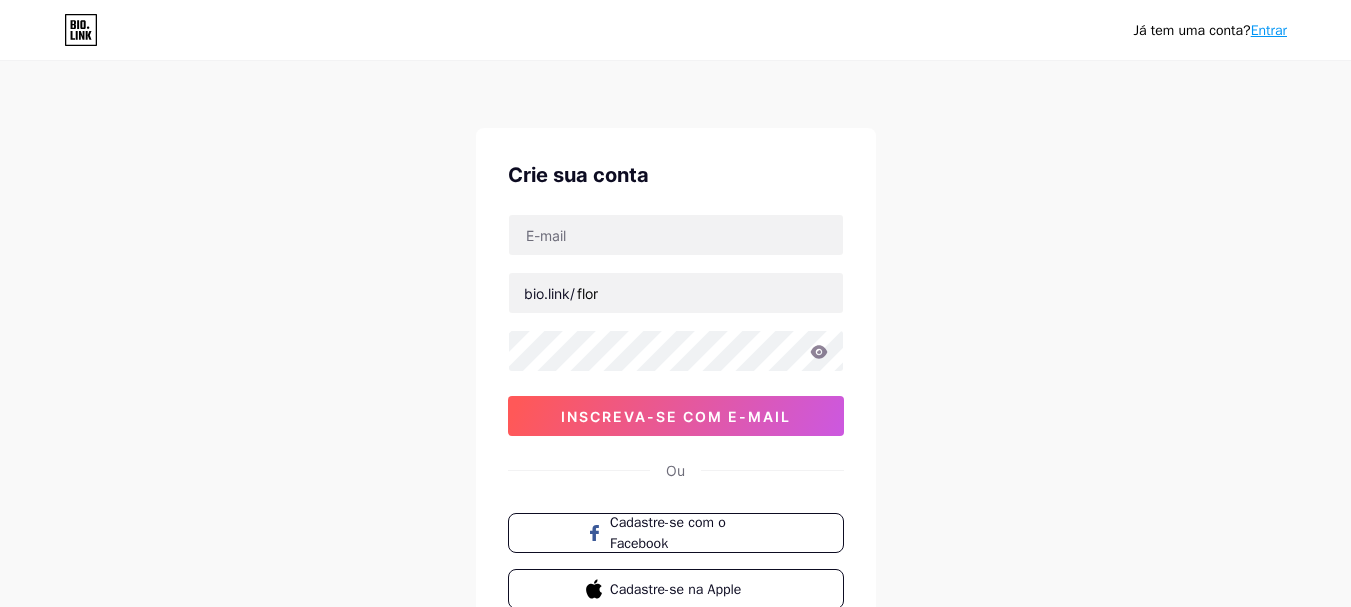 scroll, scrollTop: 0, scrollLeft: 0, axis: both 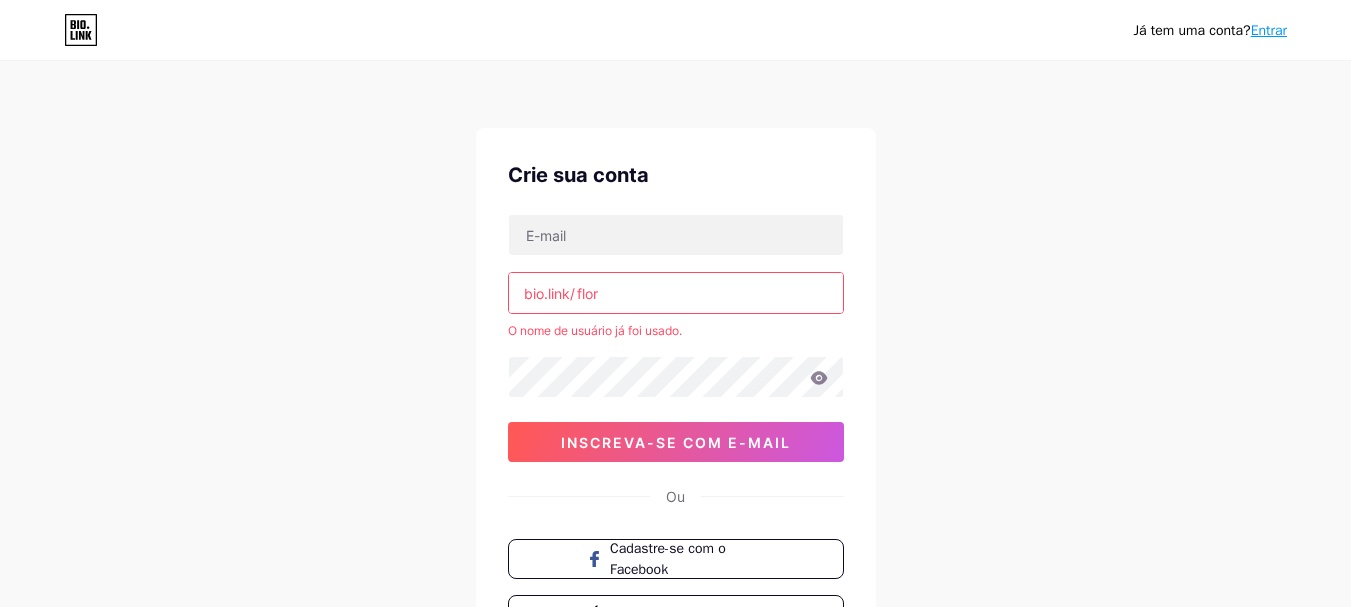 click on "flor" at bounding box center [676, 293] 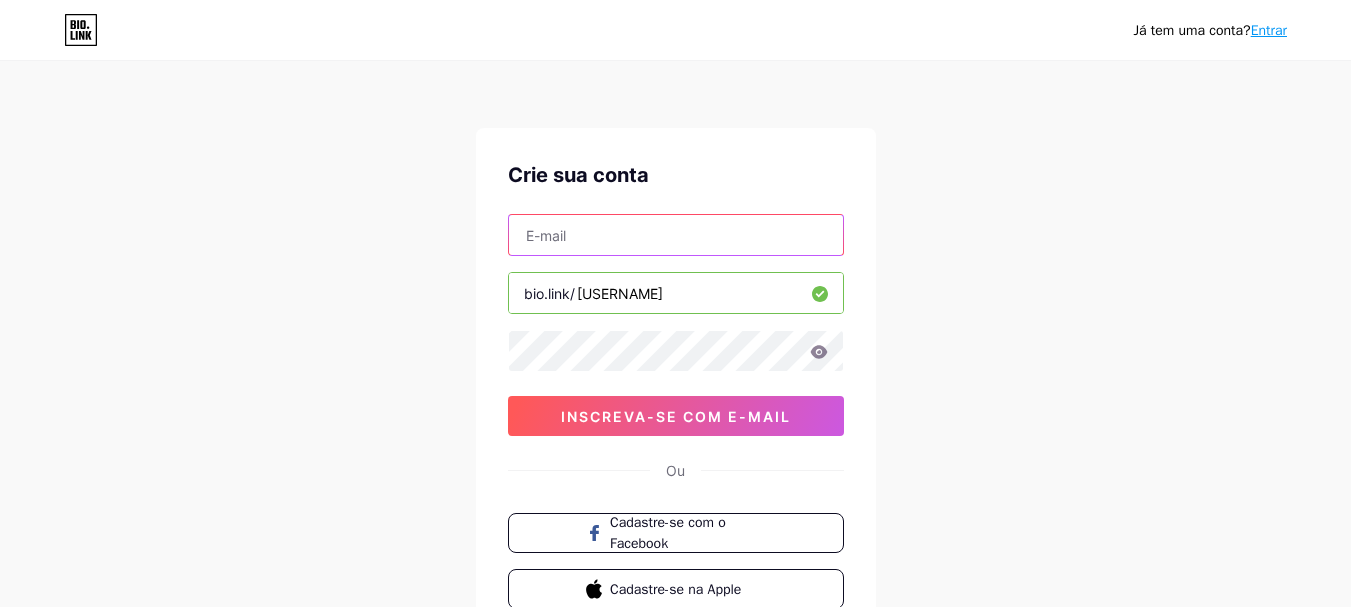 click at bounding box center (676, 235) 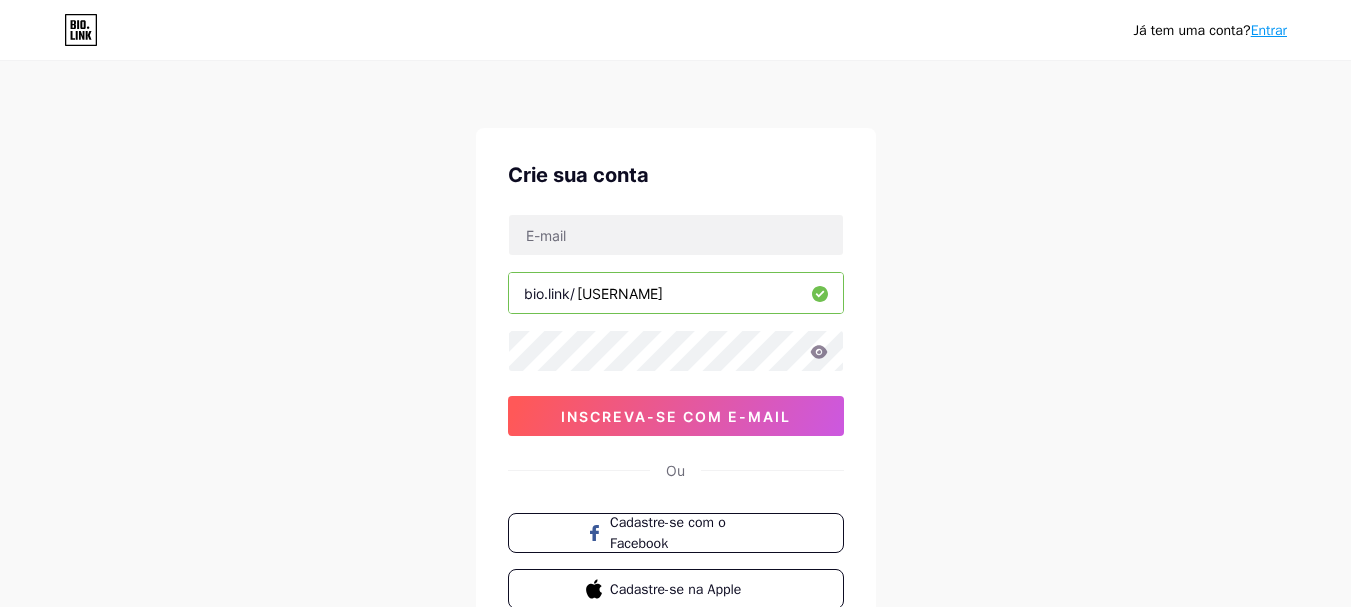 click on "Já tem uma conta?  Entrar   Crie sua conta         bio.link/   [USERNAME]                     inscreva-se com e-mail         Ou       Cadastre-se com o Facebook
Cadastre-se na Apple
Ao se inscrever, você concorda com nossos  Termos de Serviço  e  Política de Privacidade  ." at bounding box center (675, 382) 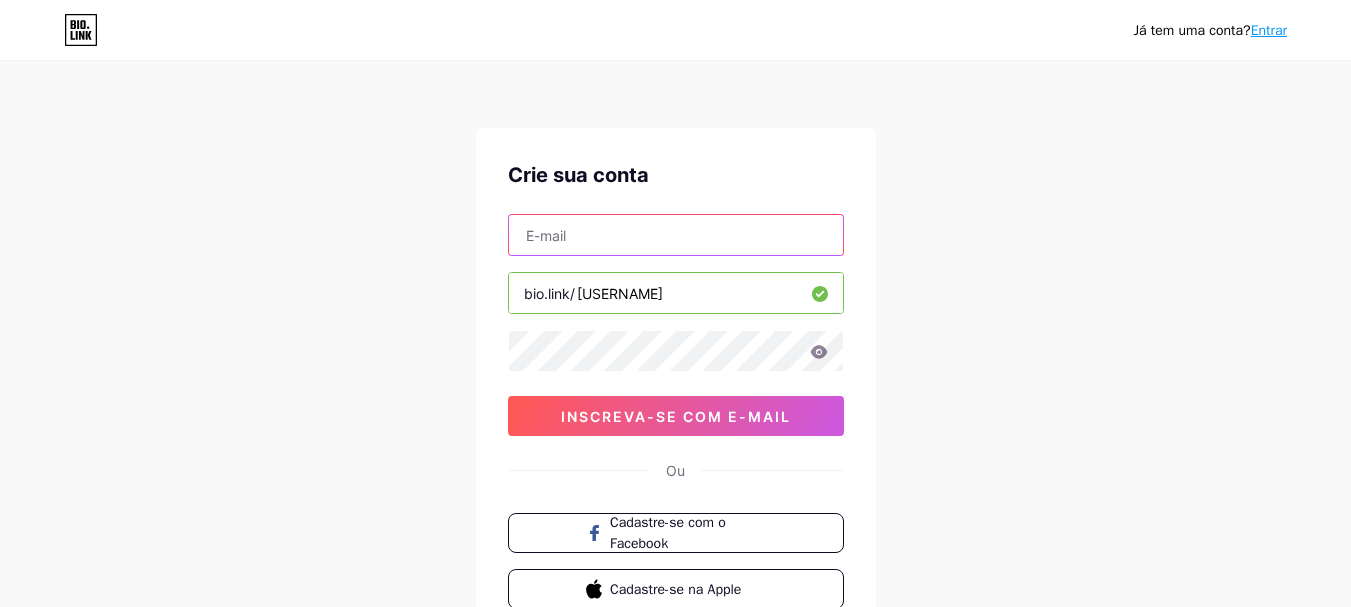 click at bounding box center [676, 235] 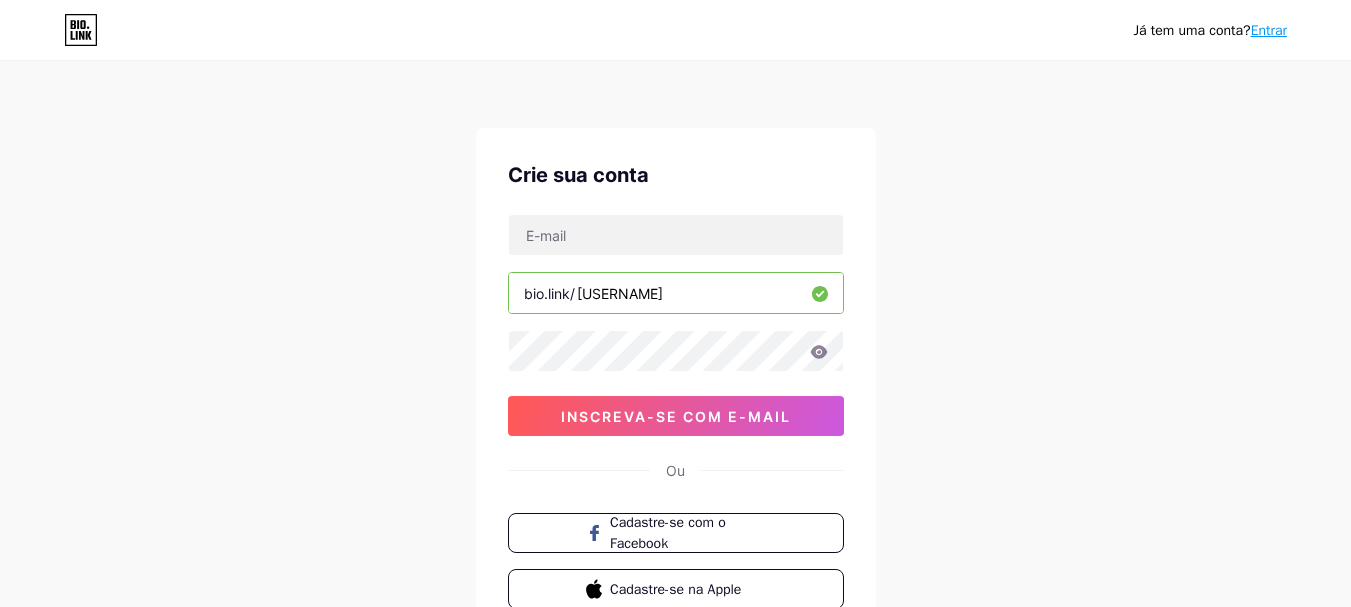 click on "[USERNAME]" at bounding box center (676, 293) 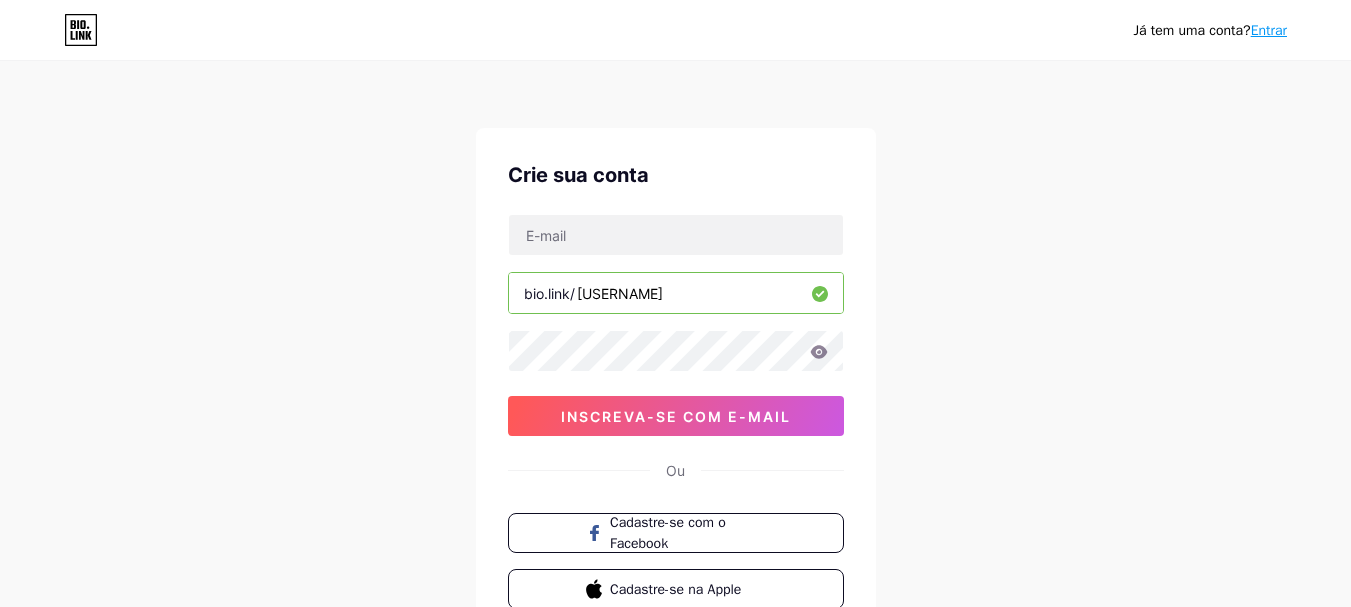 type on "[USERNAME]" 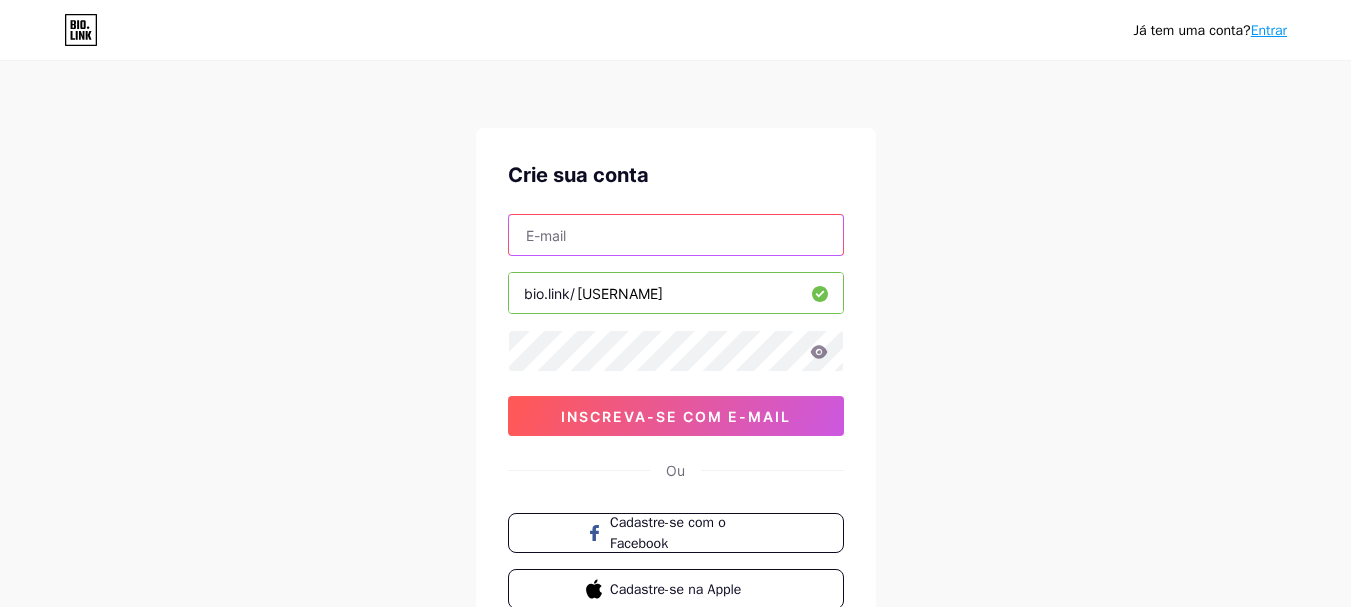 click at bounding box center (676, 235) 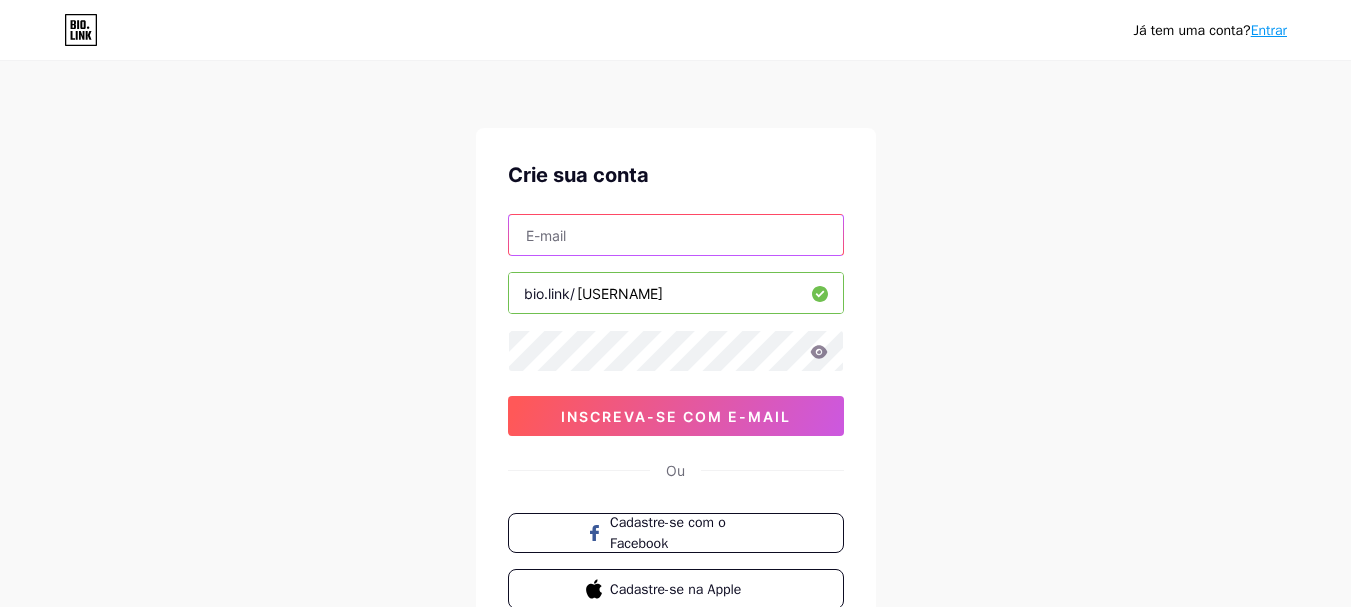 type on "[EMAIL]" 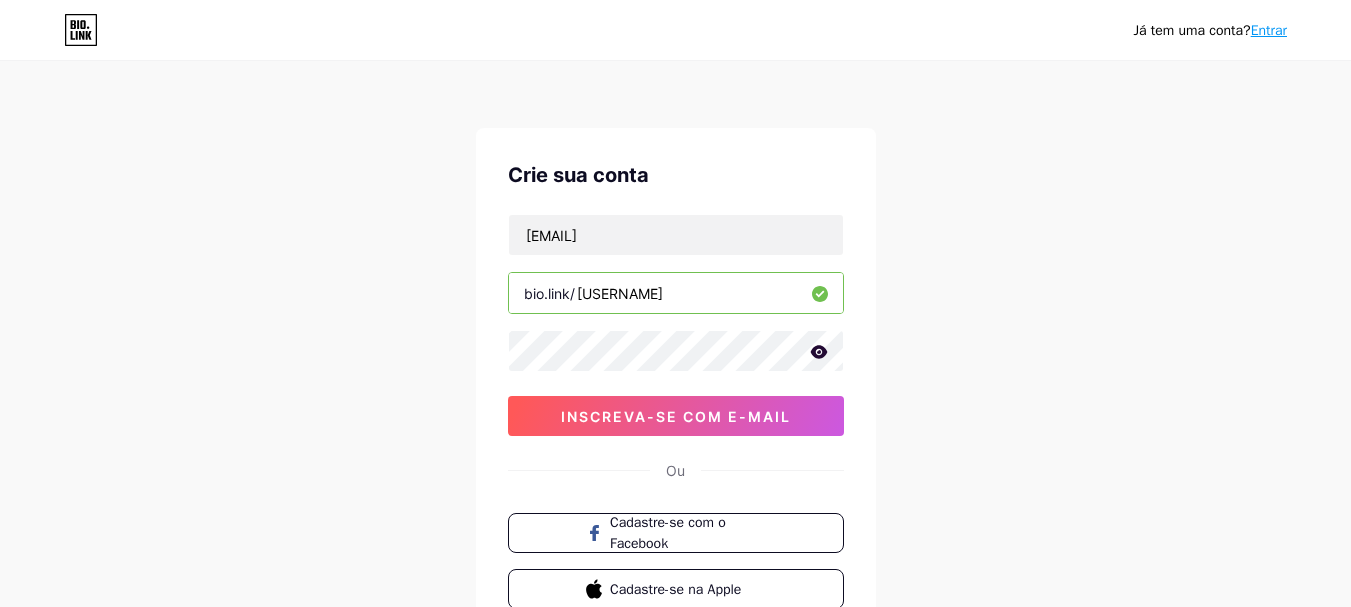 click 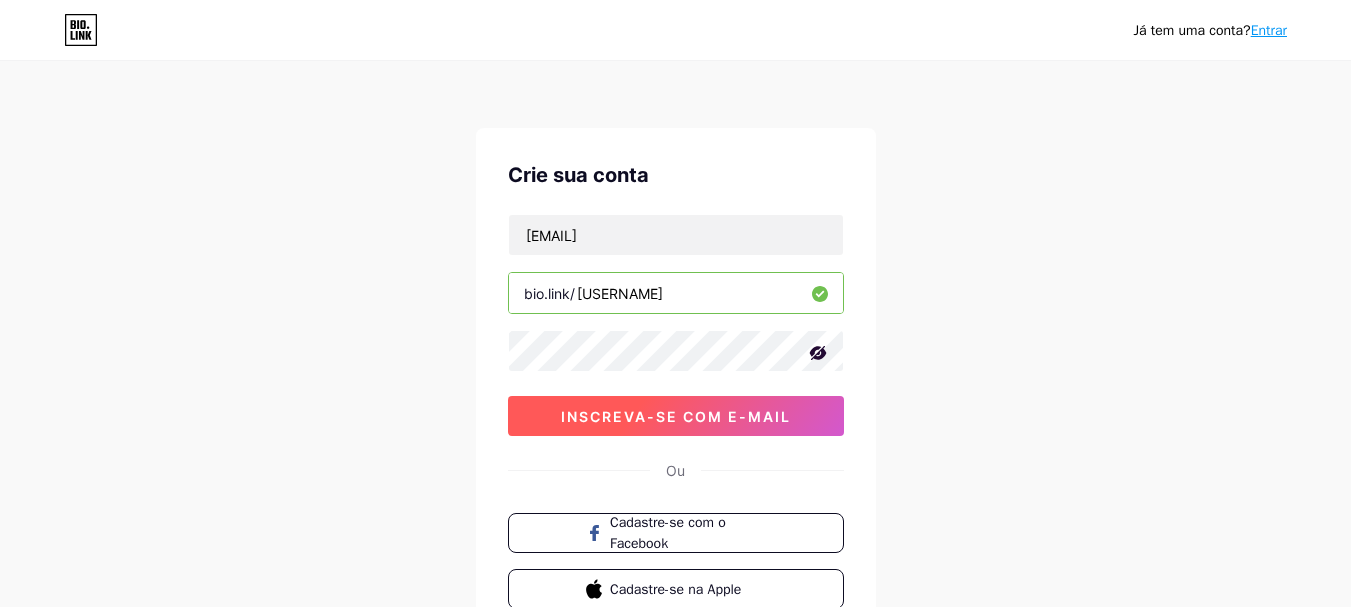 click on "inscreva-se com e-mail" at bounding box center [676, 416] 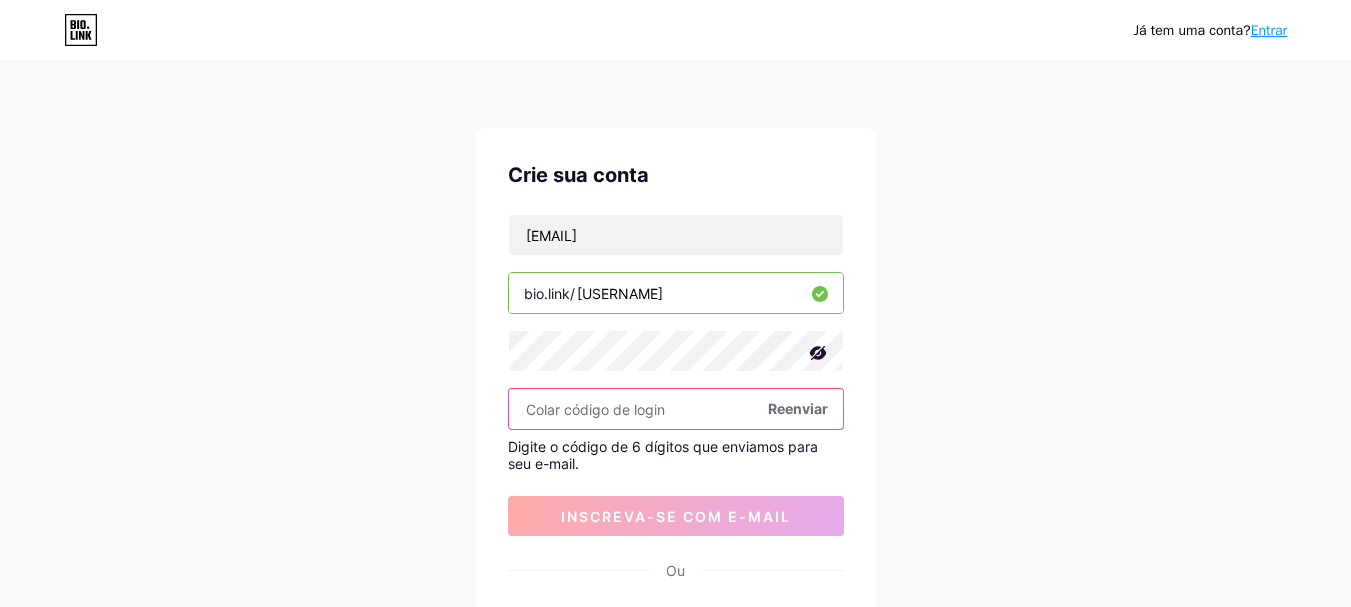 paste on "[NUMBER]" 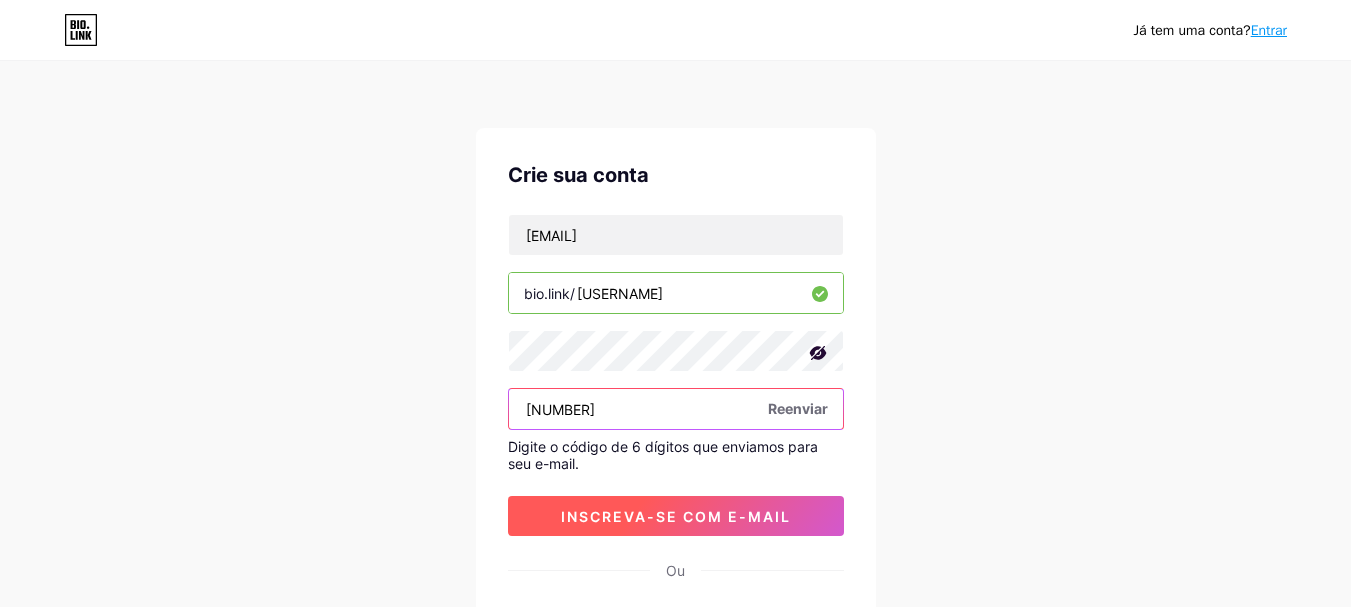 type on "[NUMBER]" 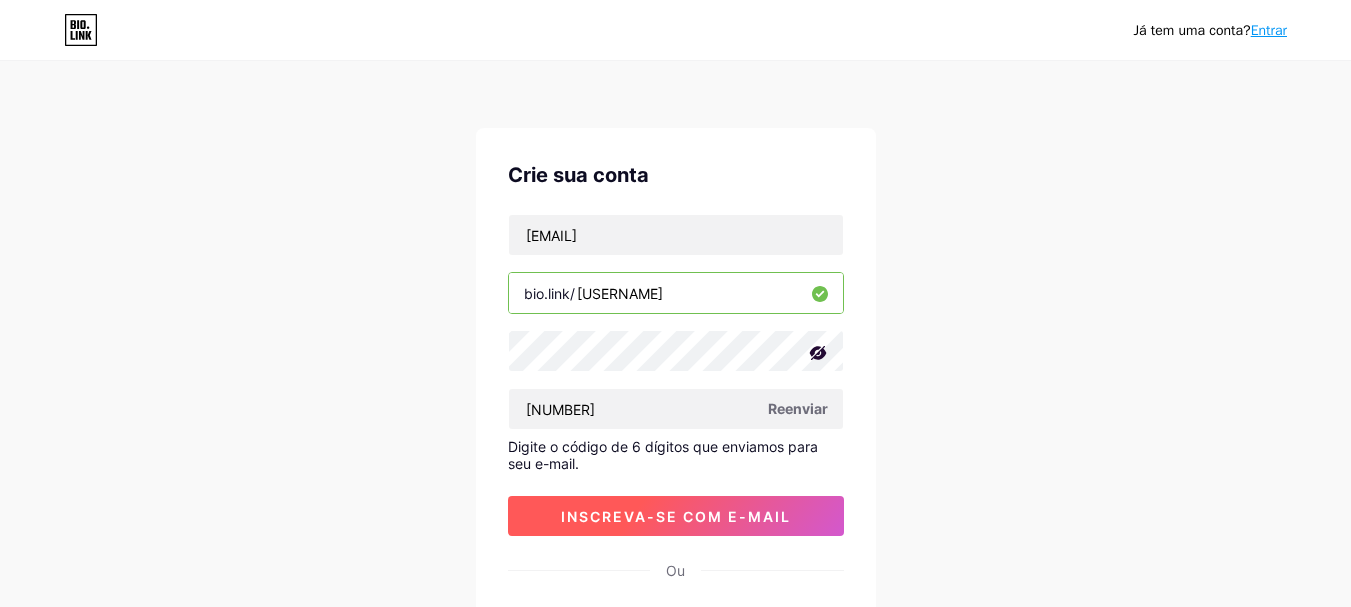 click on "inscreva-se com e-mail" at bounding box center [676, 516] 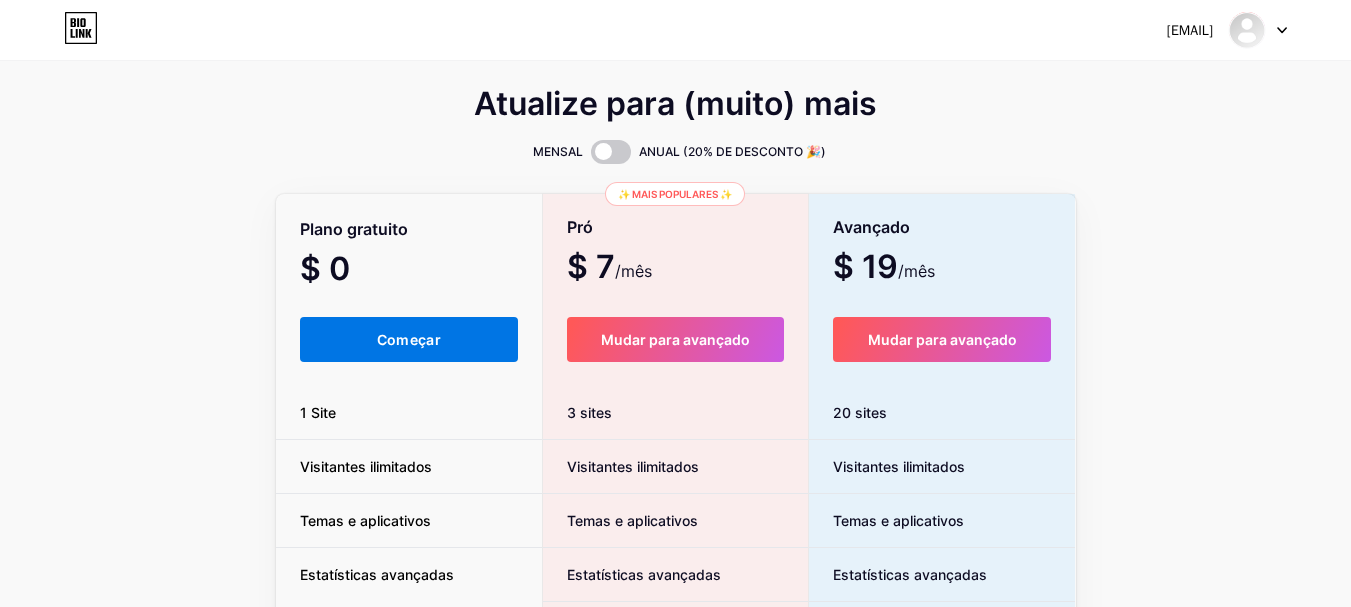 click on "Começar" at bounding box center [409, 339] 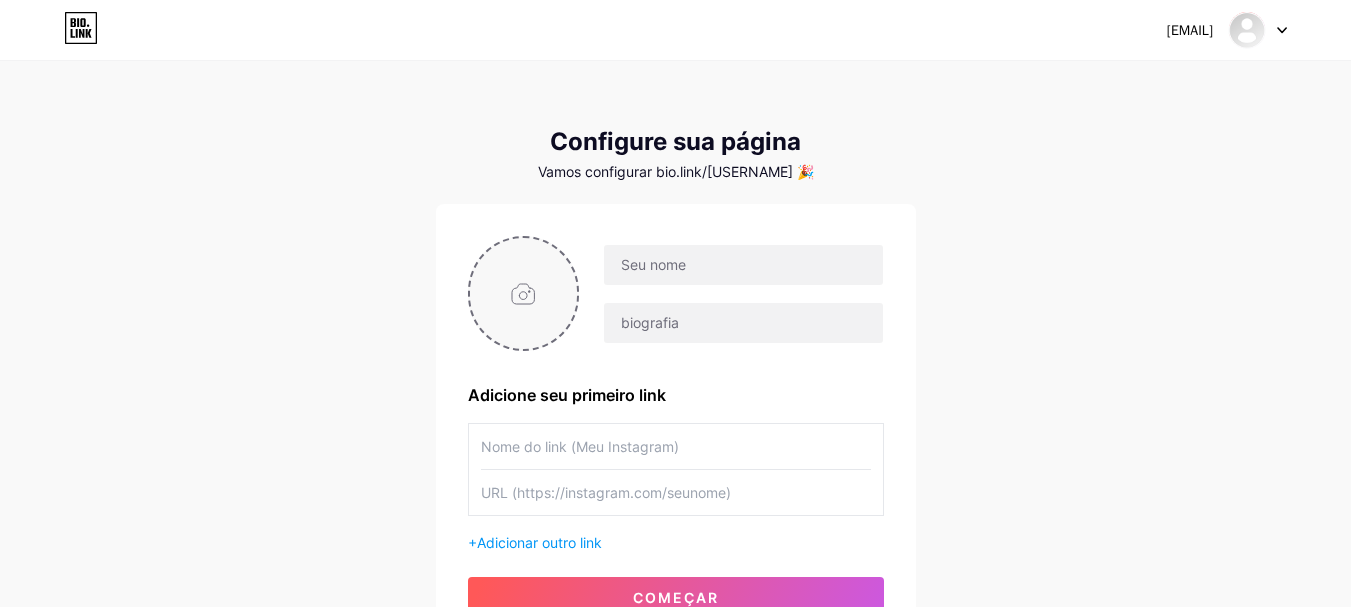 click at bounding box center [524, 293] 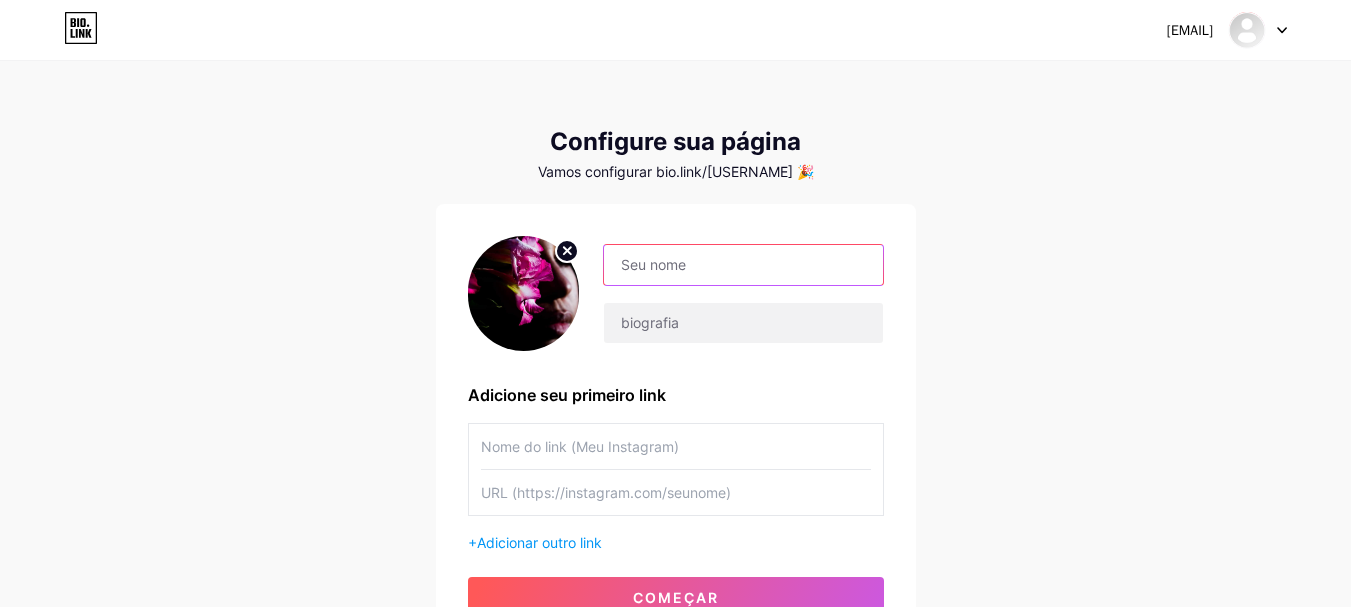 click at bounding box center (743, 265) 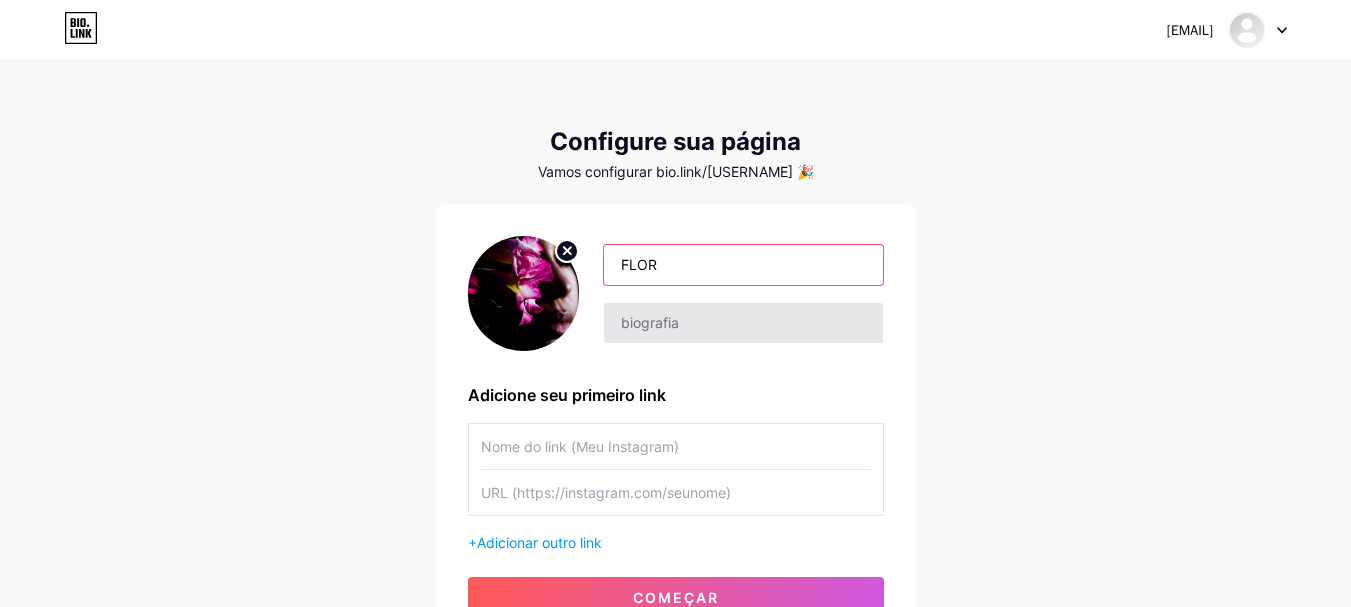 type on "FLOR" 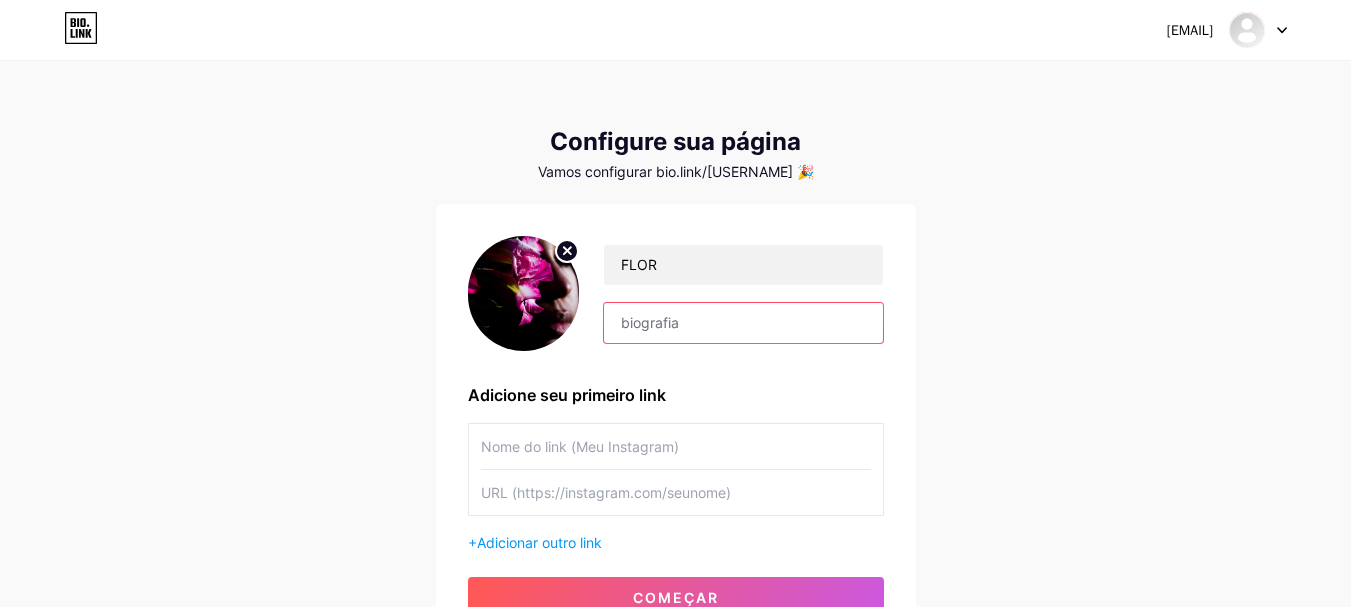 click at bounding box center [743, 323] 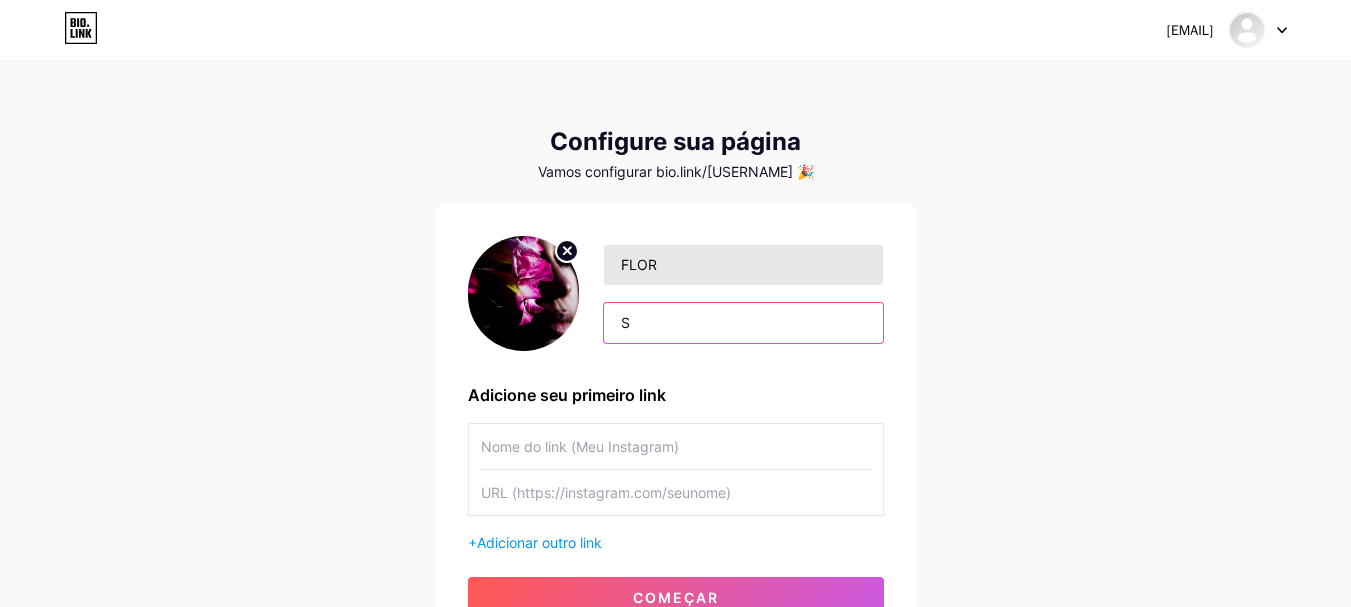 type on "S" 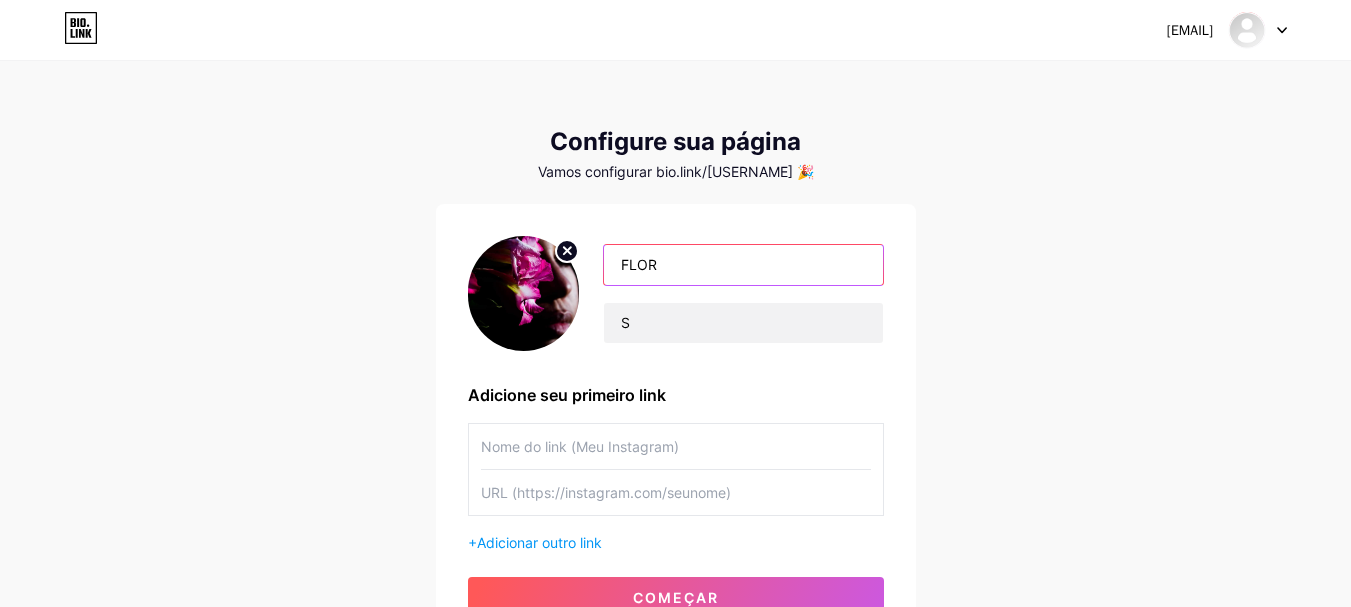 click on "FLOR" at bounding box center (743, 265) 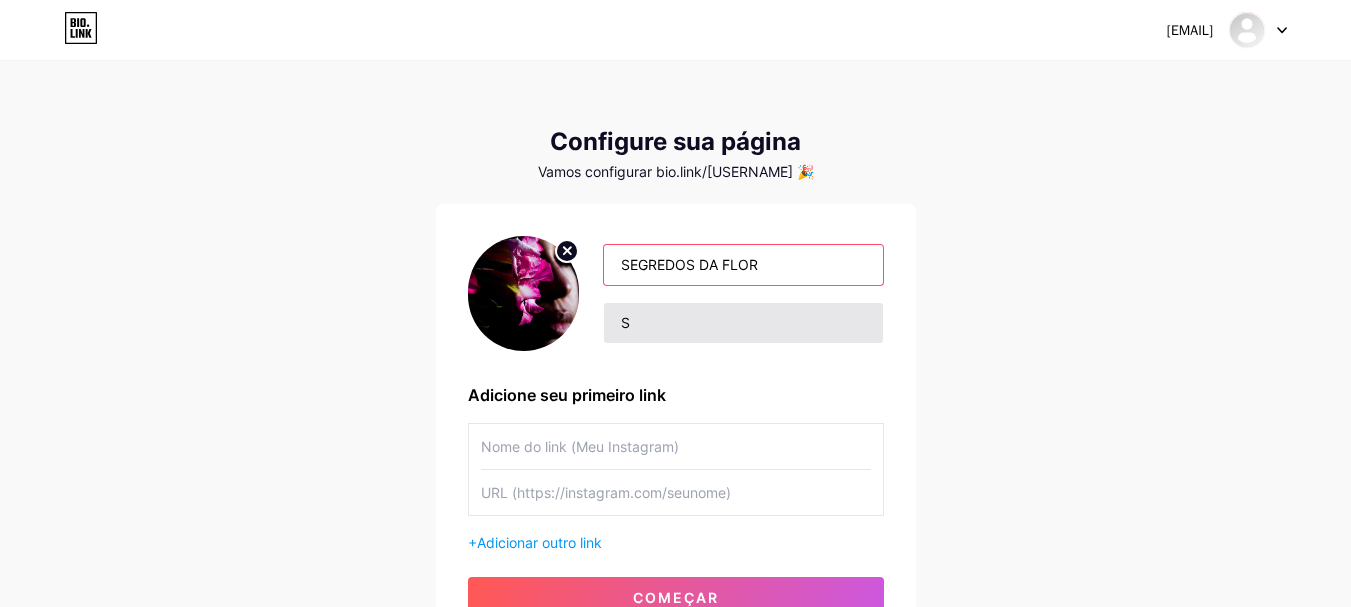 type on "SEGREDOS DA FLOR" 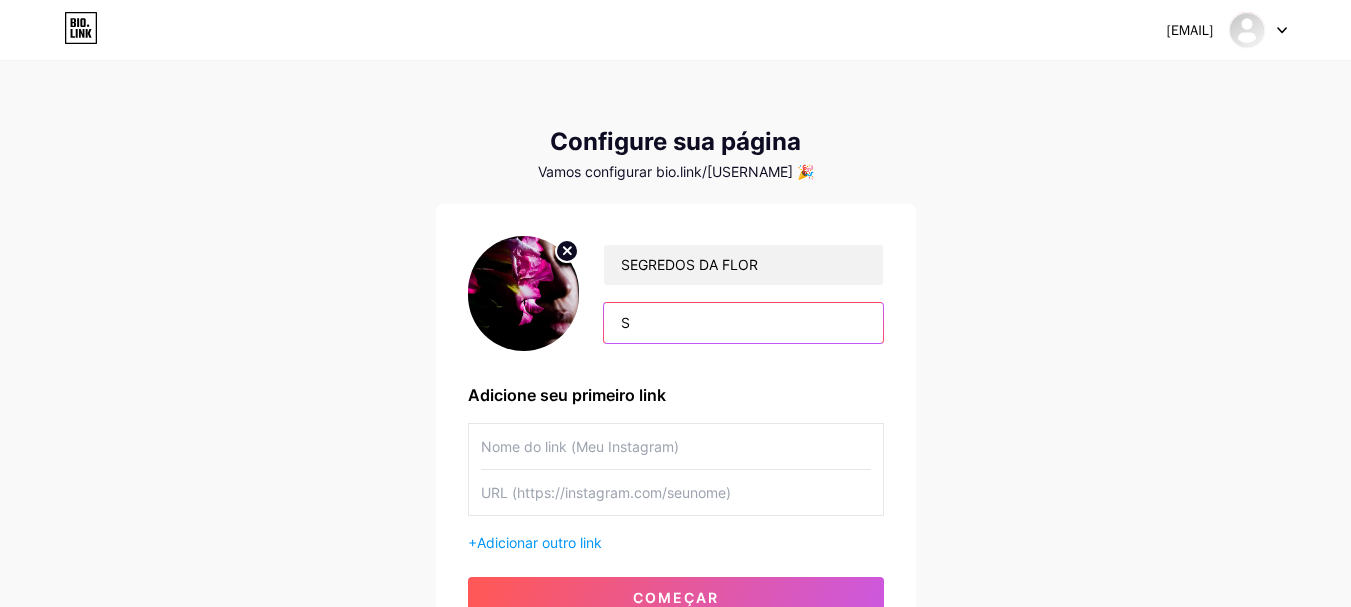 click on "S" at bounding box center [743, 323] 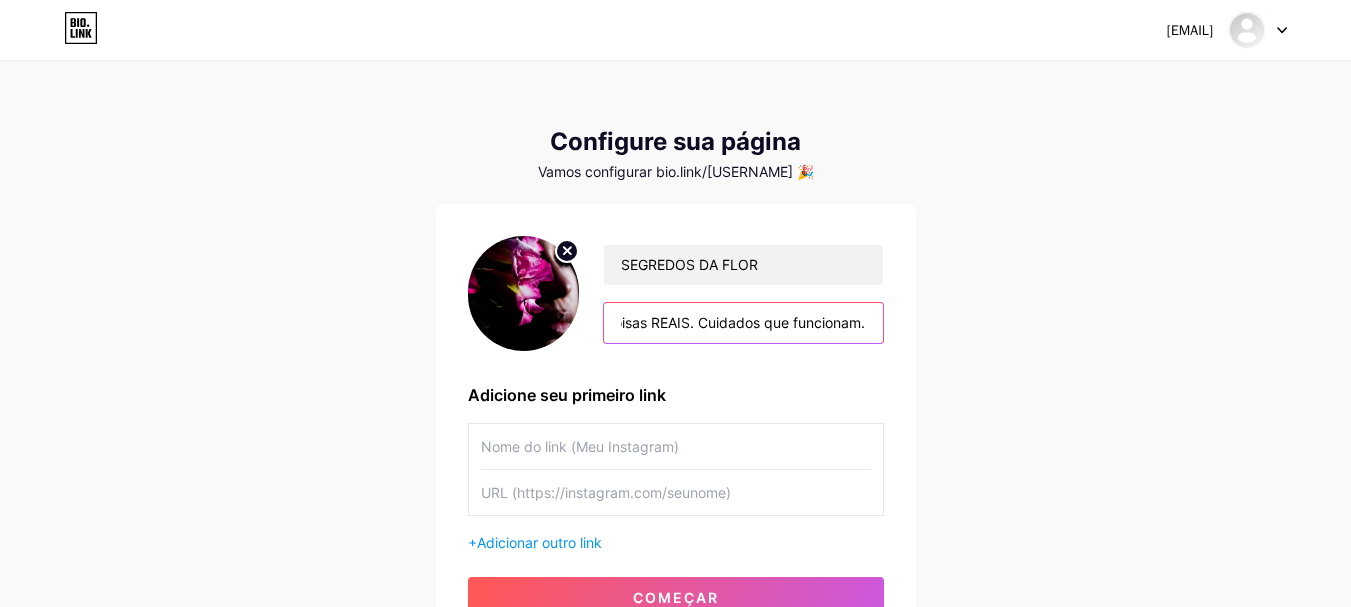 scroll, scrollTop: 0, scrollLeft: 273, axis: horizontal 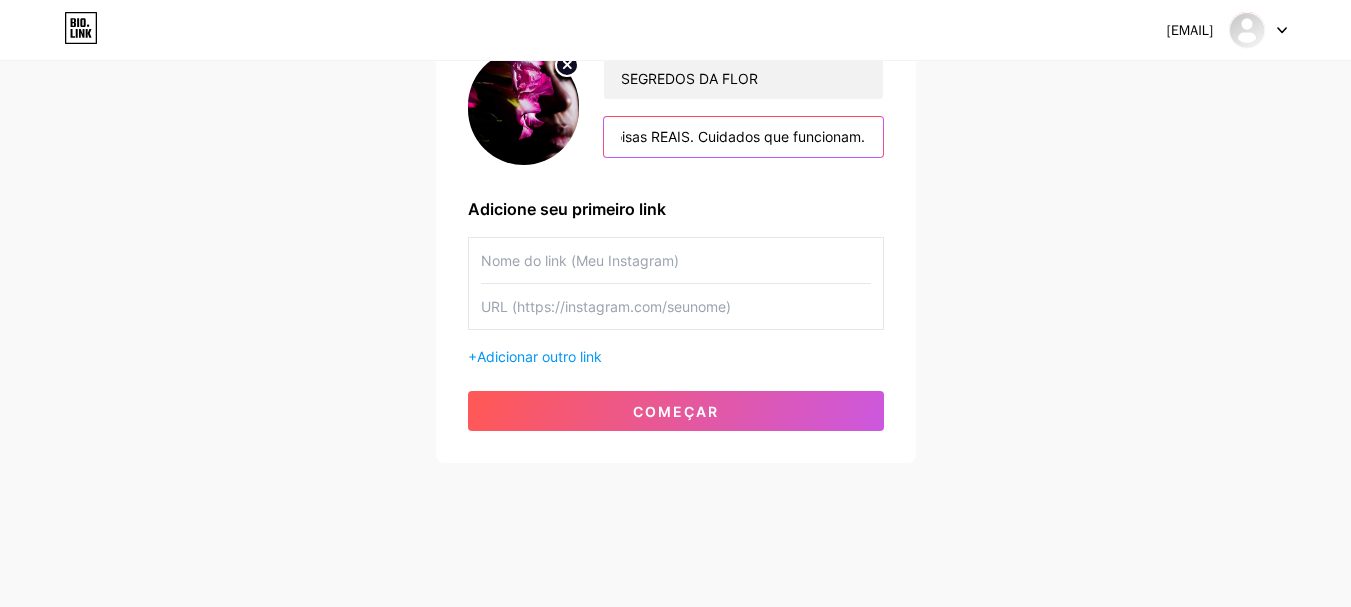 type on "Segredos que minha pele me contou. Coisas REAIS. Cuidados que funcionam." 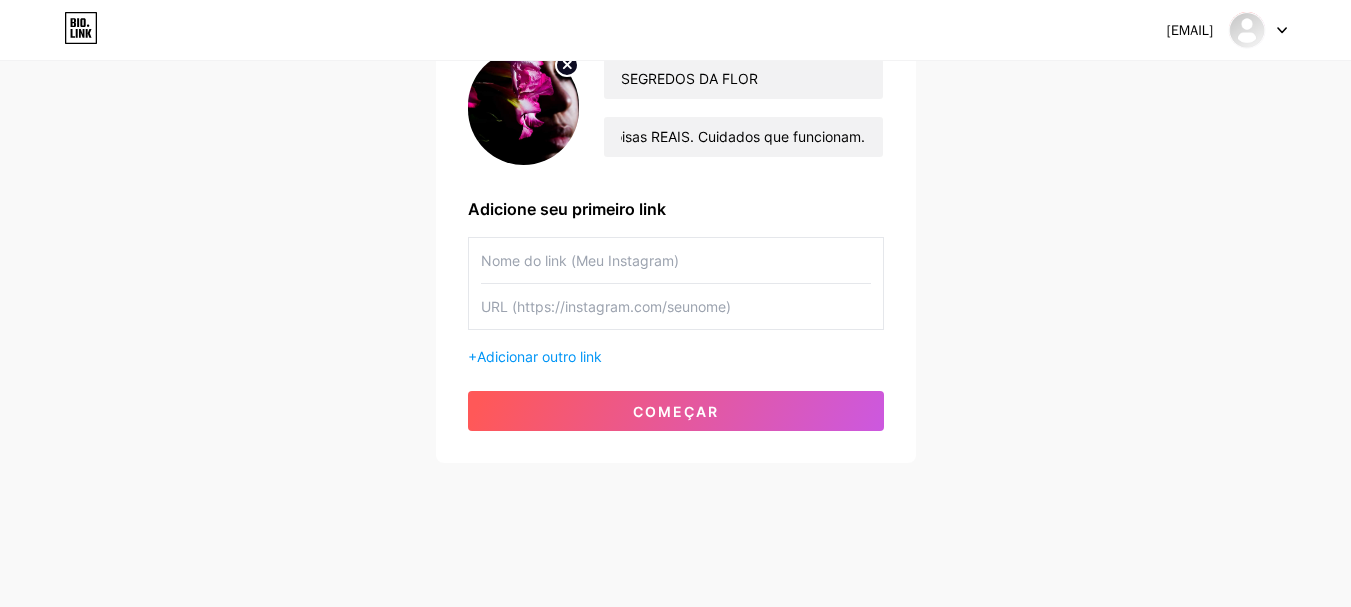 scroll, scrollTop: 0, scrollLeft: 0, axis: both 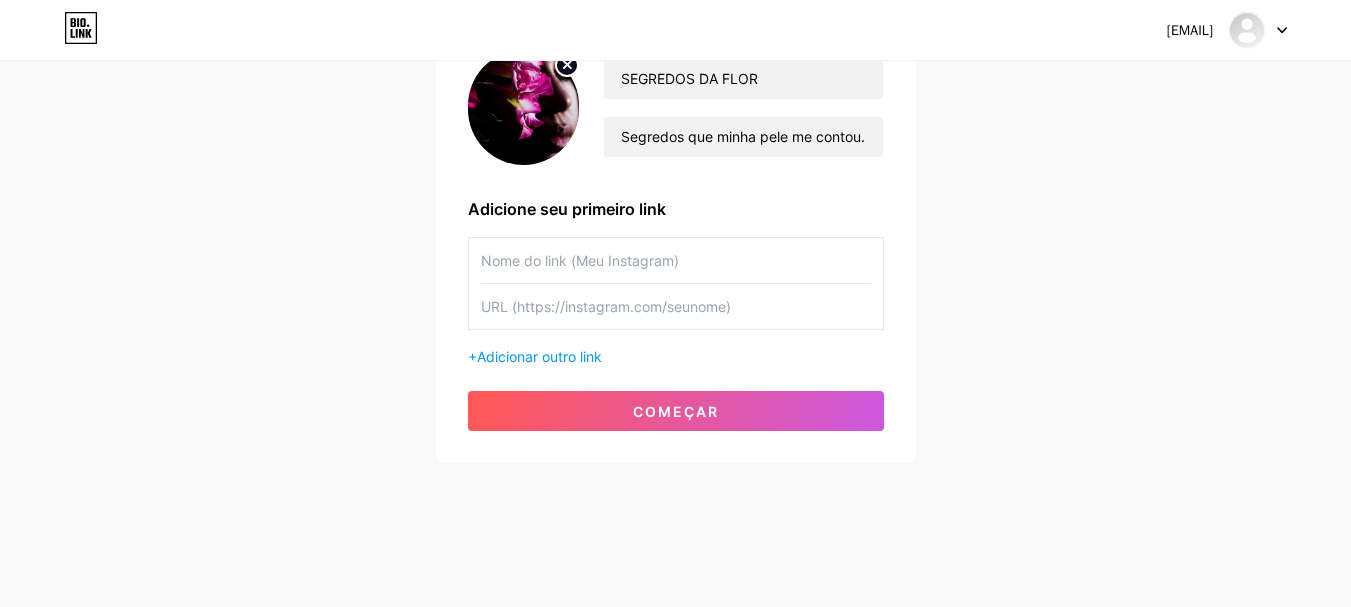 click at bounding box center [676, 260] 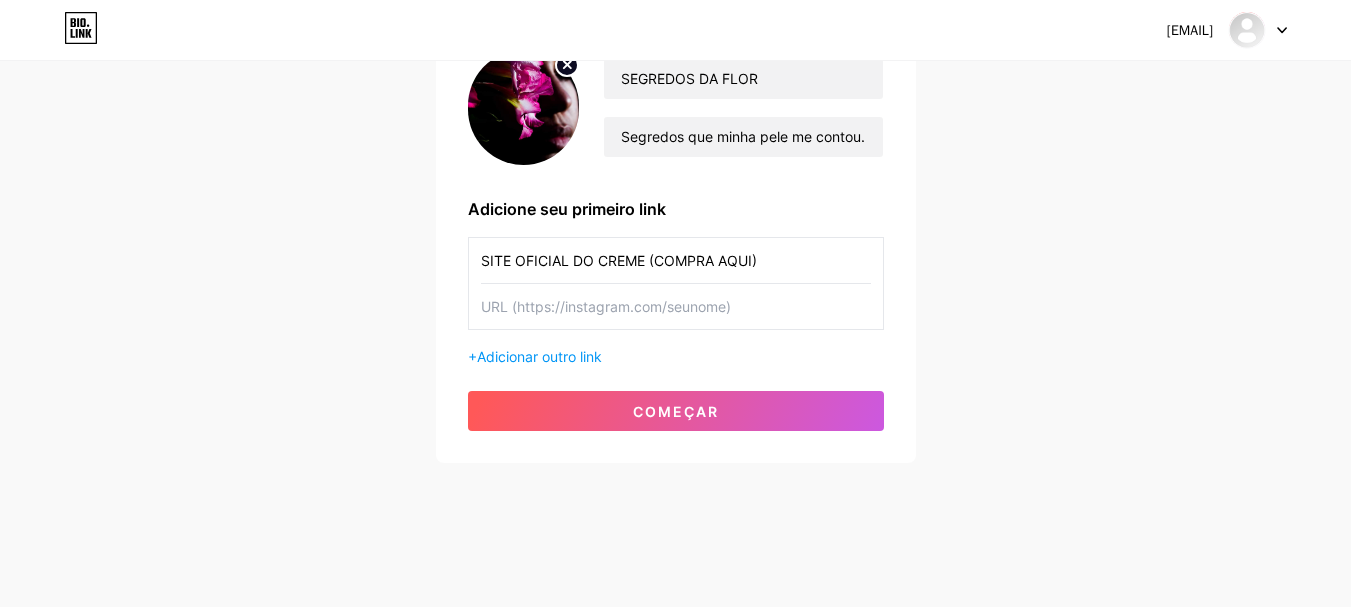 type on "SITE OFICIAL DO CREME (COMPRA AQUI)" 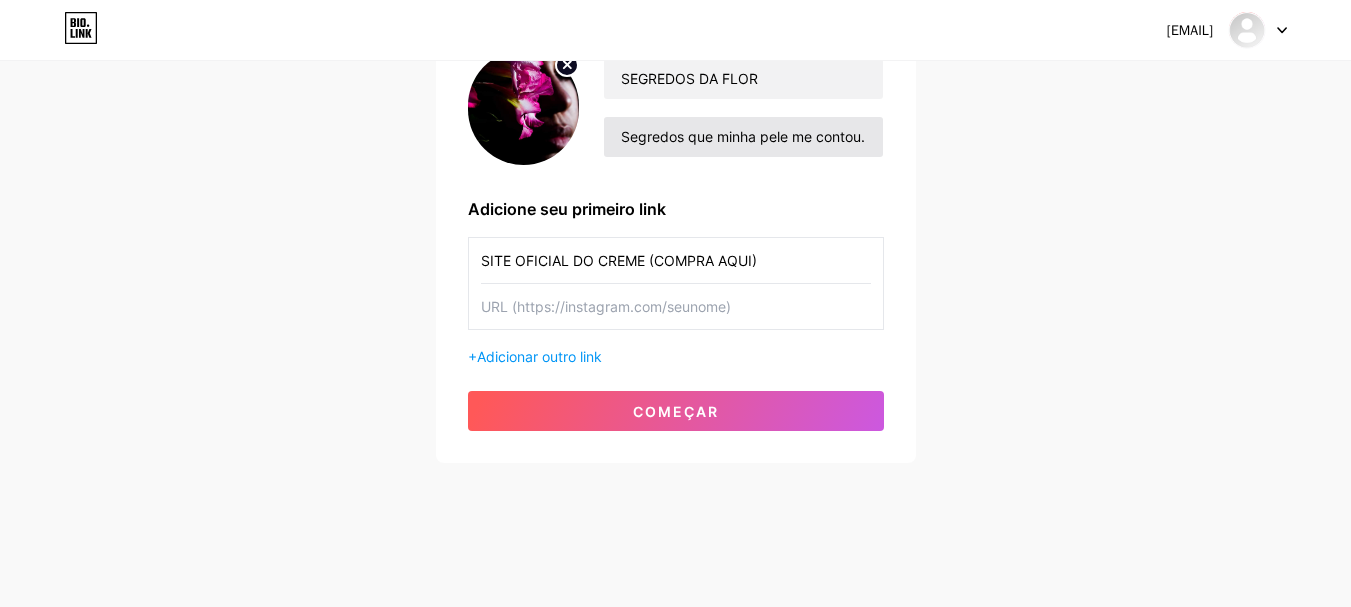 paste on "https://pv.b4you.com.br/pages/3472b473-3855-4fc0-9085-7e1caf2321e2/c5GwAM1OOD" 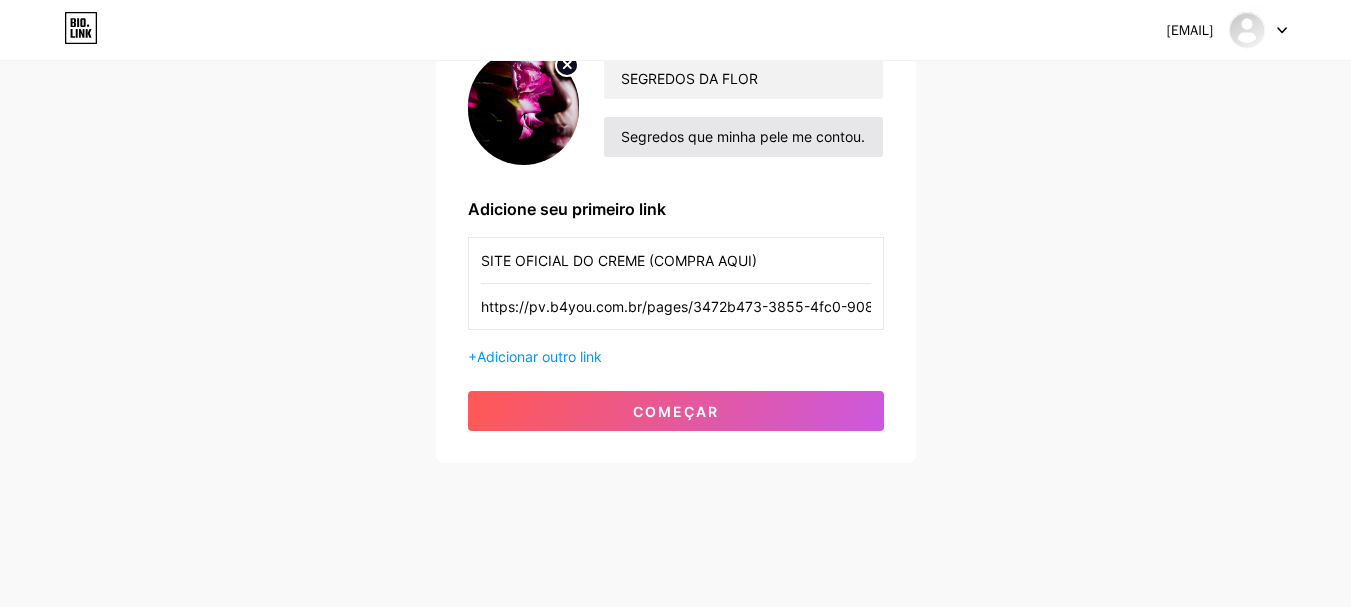 scroll, scrollTop: 0, scrollLeft: 206, axis: horizontal 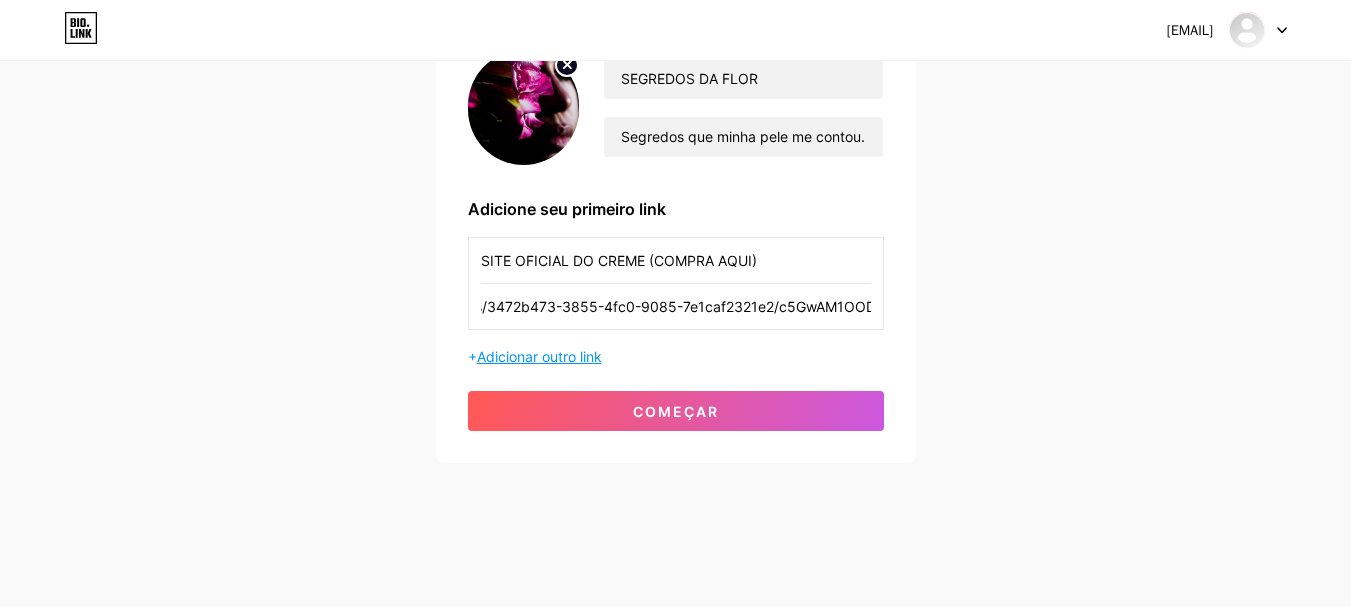 type on "https://pv.b4you.com.br/pages/3472b473-3855-4fc0-9085-7e1caf2321e2/c5GwAM1OOD" 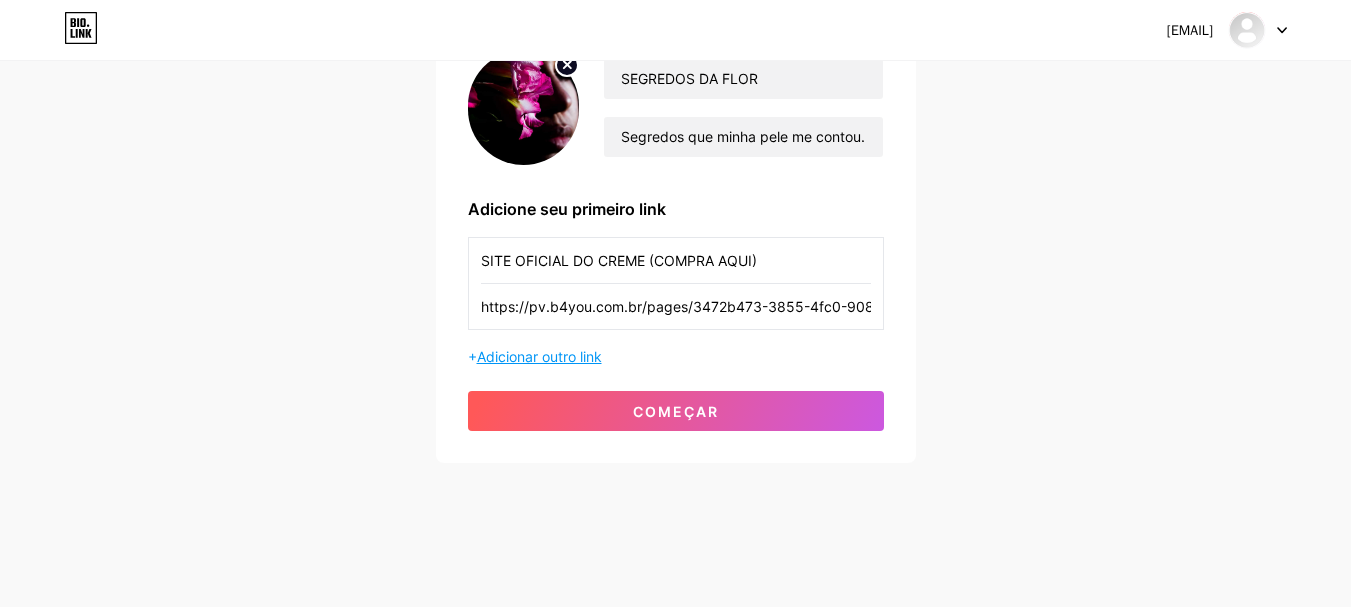 click on "Adicionar outro link" at bounding box center [539, 356] 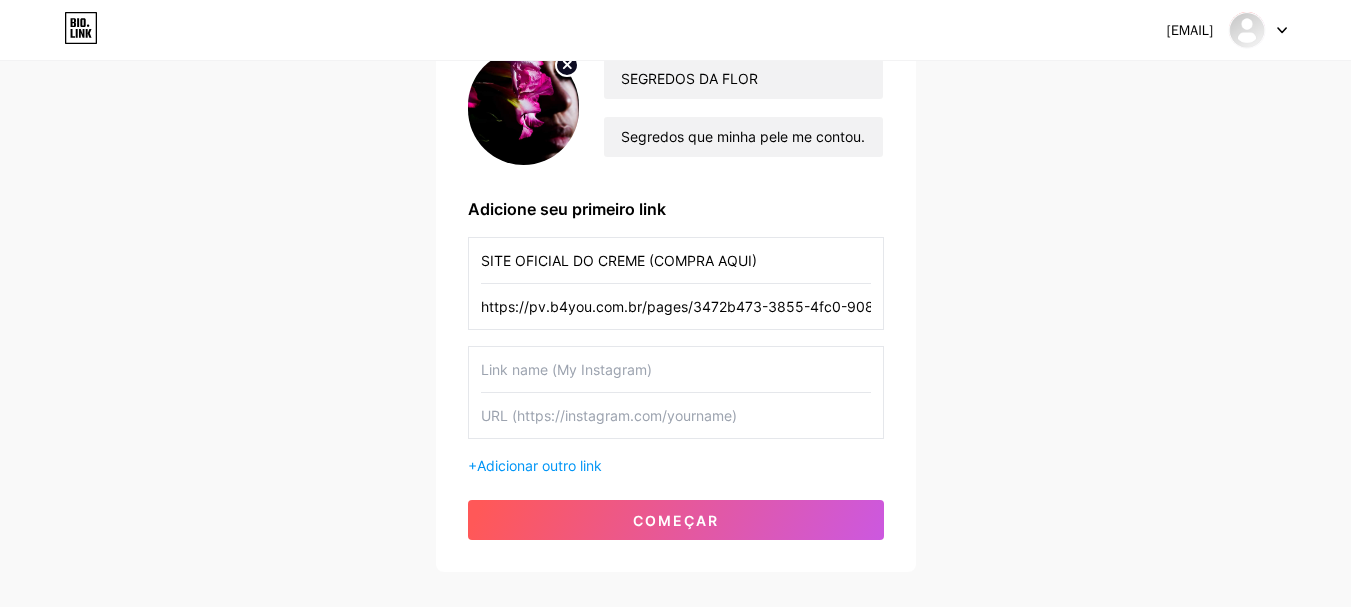 click at bounding box center [676, 369] 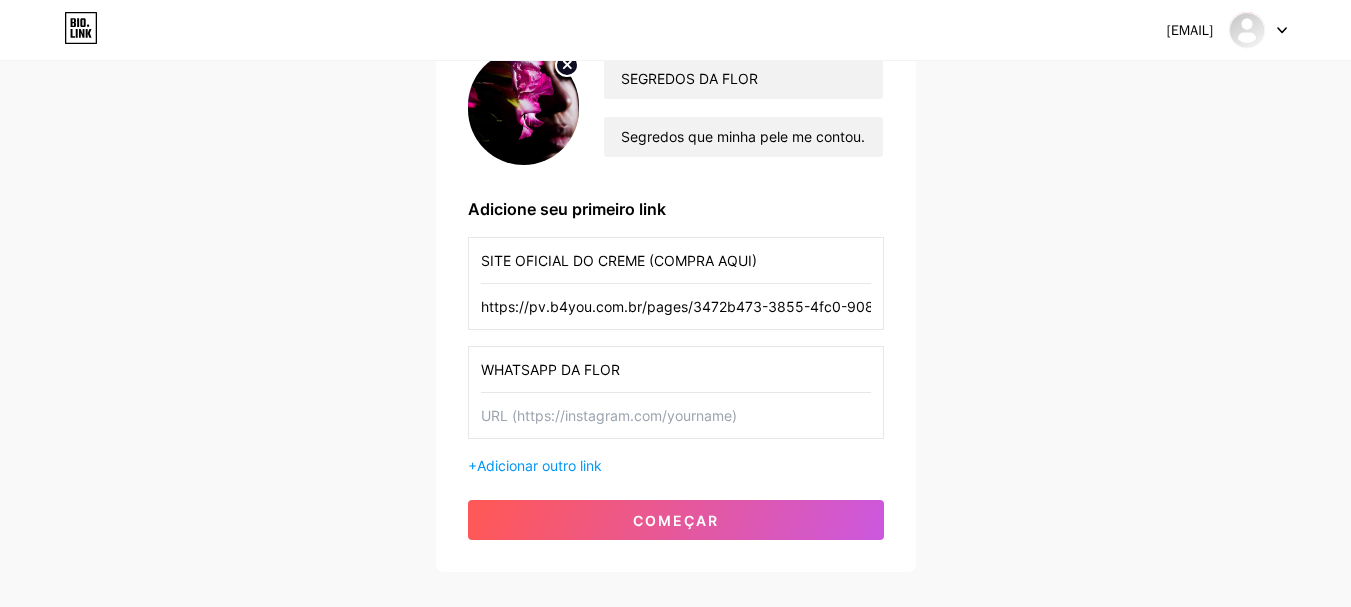 type on "WHATSAPP DA FLOR" 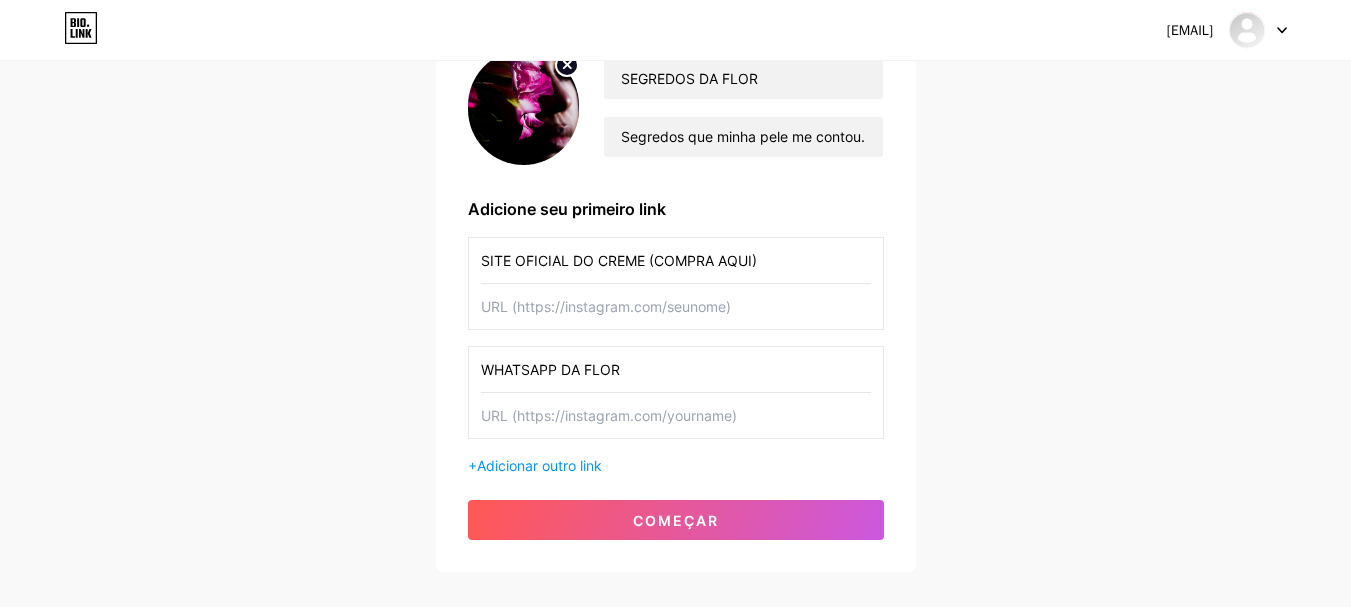 scroll, scrollTop: 0, scrollLeft: 0, axis: both 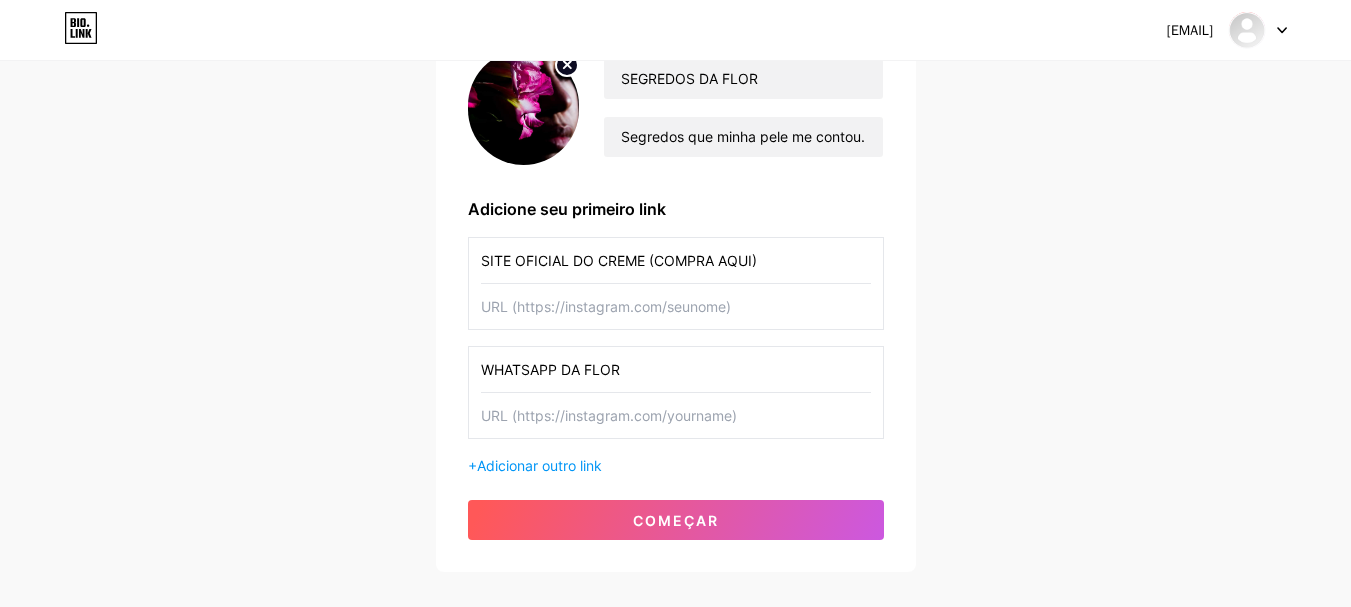 type on "https://pv.b4you.com.br/pages/3472b473-3855-4fc0-9085-7e1caf2321e2/c5GwAM1OOD" 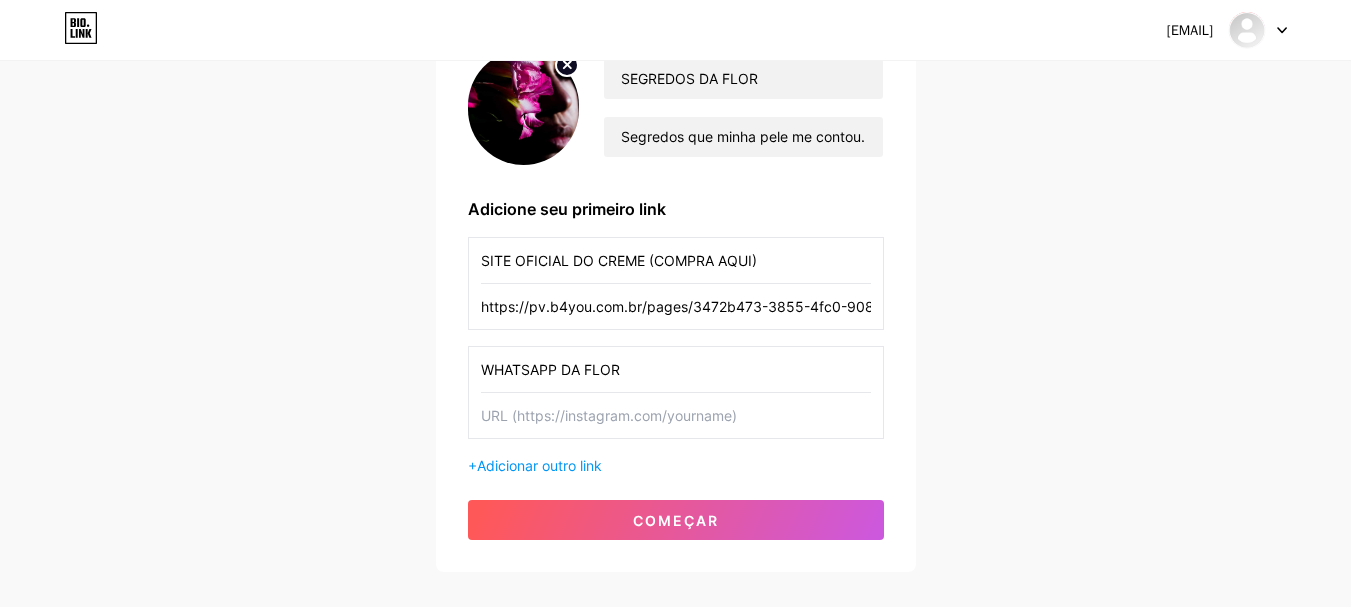 scroll, scrollTop: 0, scrollLeft: 206, axis: horizontal 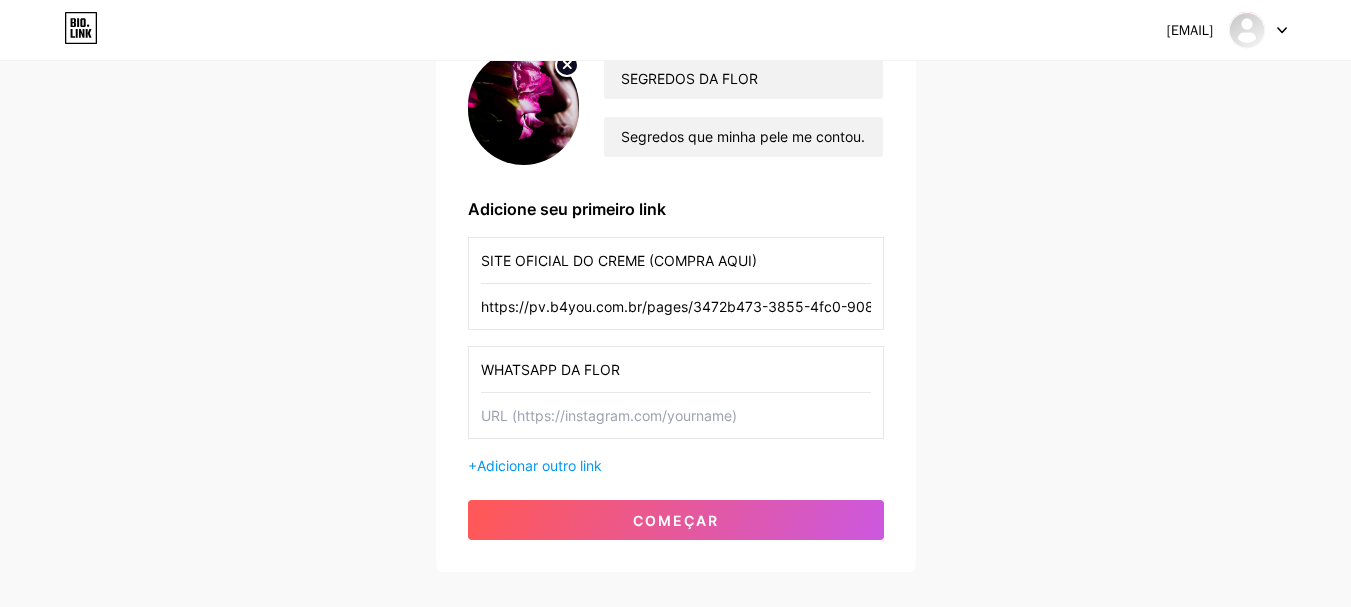click at bounding box center [676, 415] 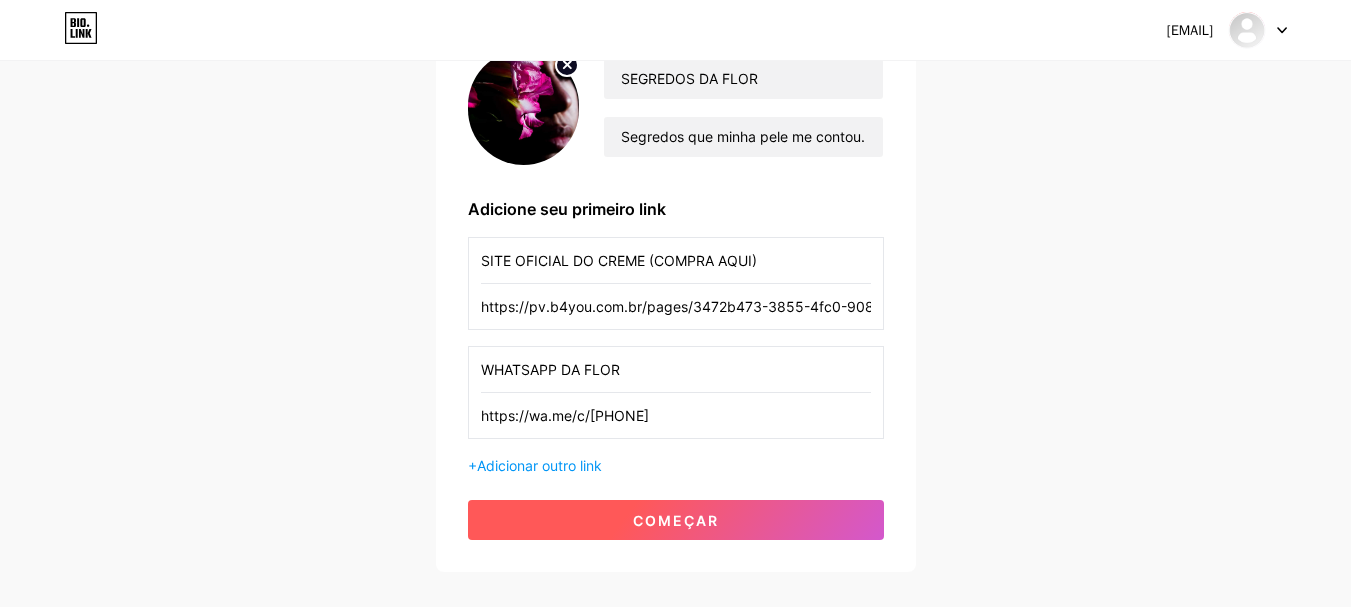 type on "https://wa.me/c/[PHONE]" 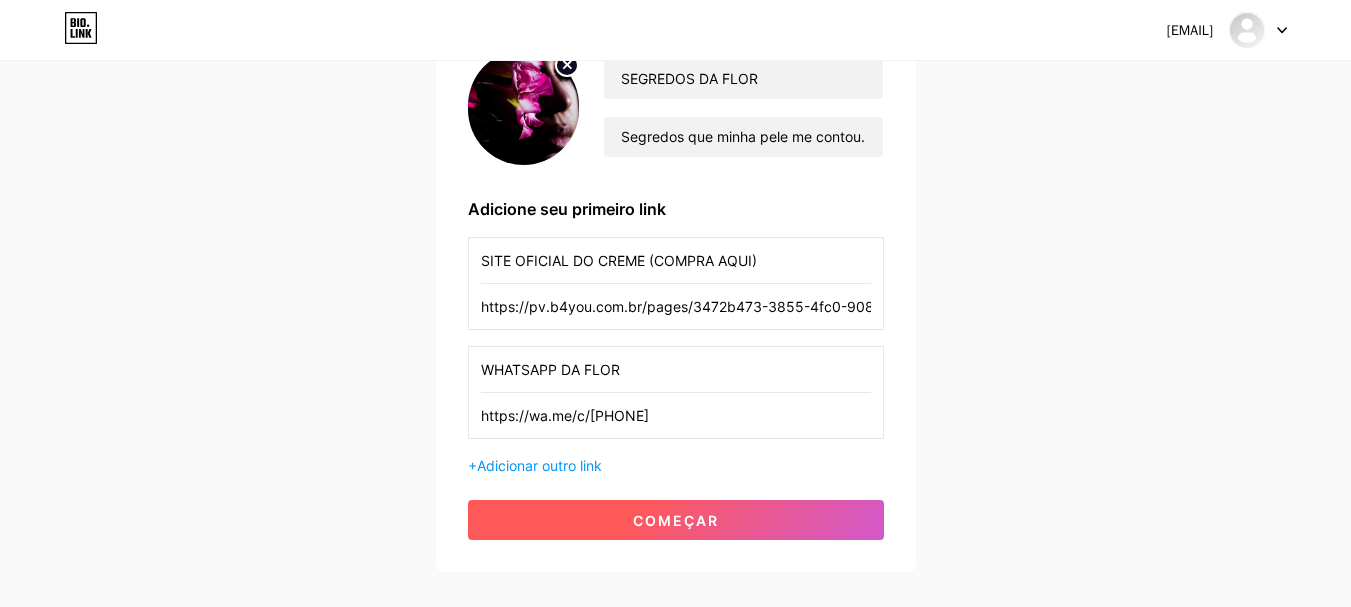 click on "começar" at bounding box center (676, 520) 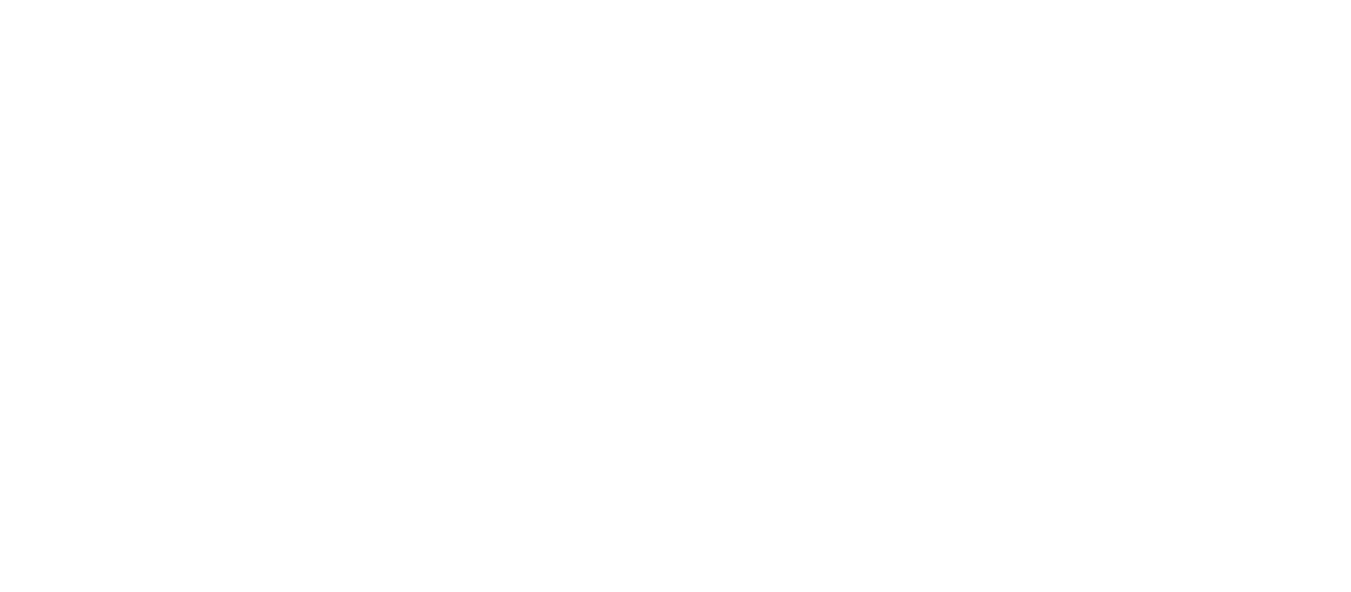 scroll, scrollTop: 0, scrollLeft: 0, axis: both 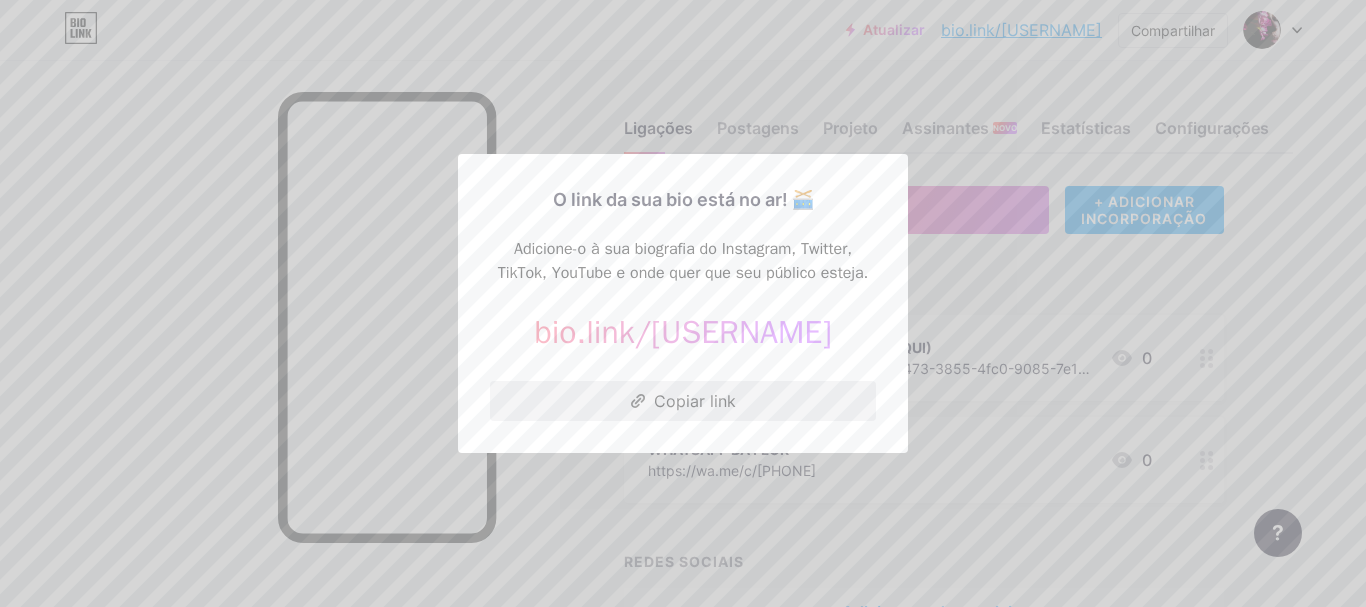 click on "Copiar link" at bounding box center [683, 401] 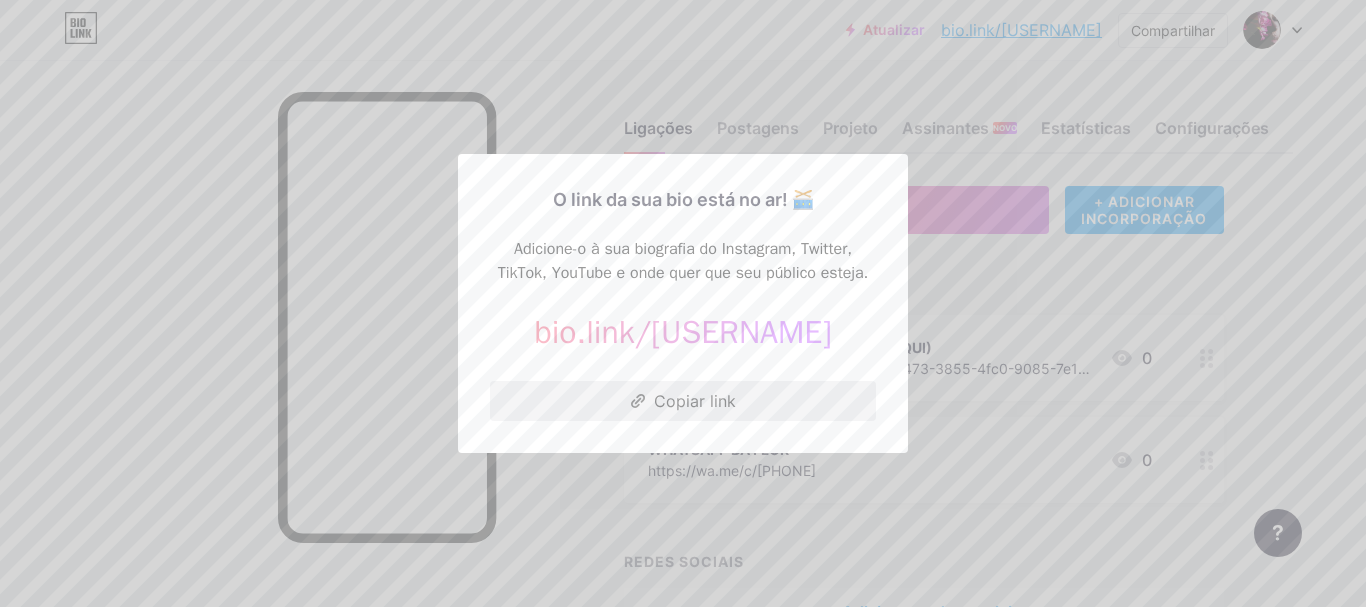 click on "Copiar link" at bounding box center [695, 401] 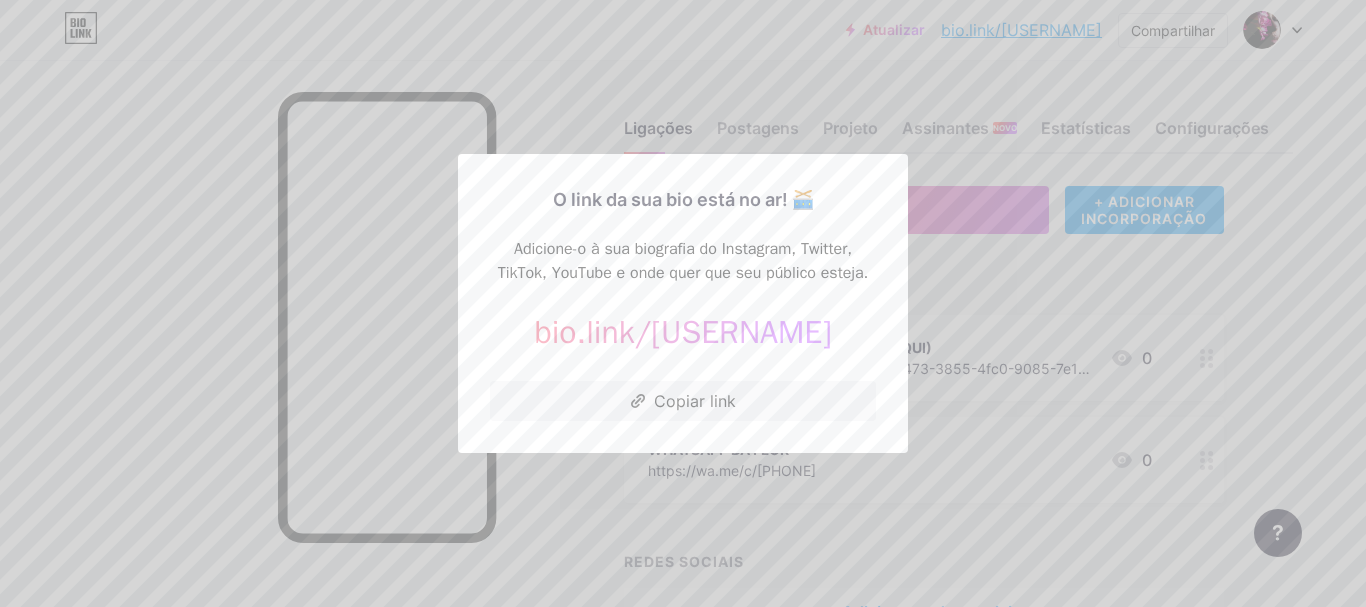 click at bounding box center (683, 303) 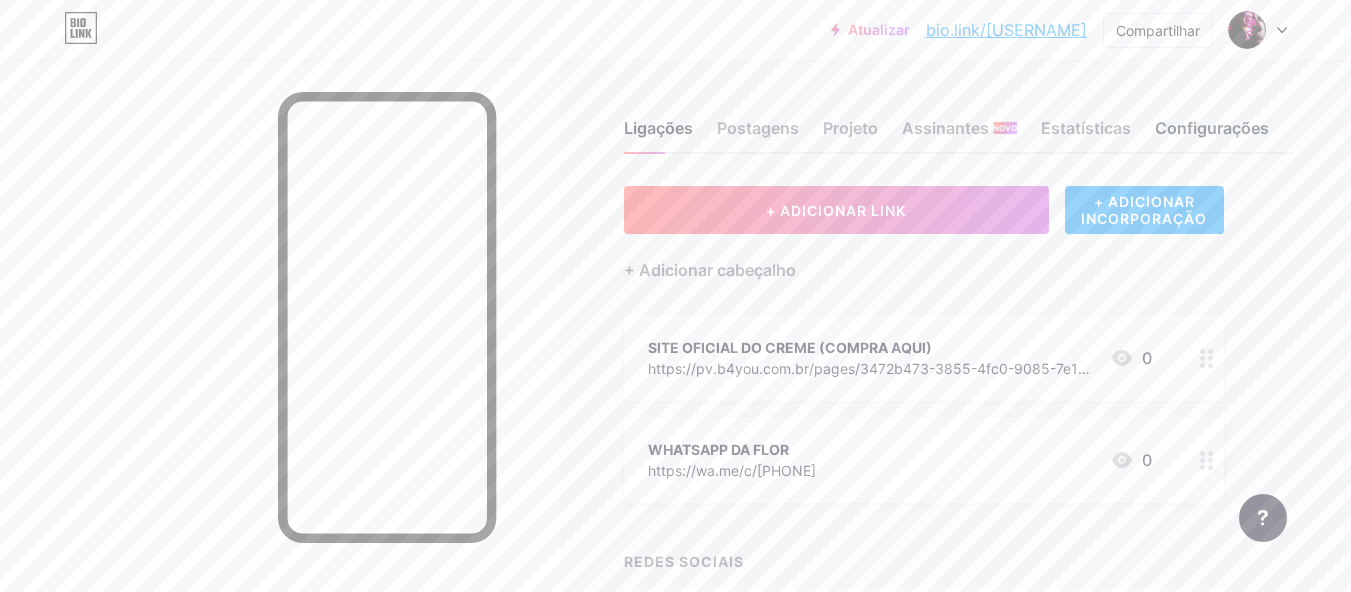 click on "Configurações" at bounding box center (1212, 134) 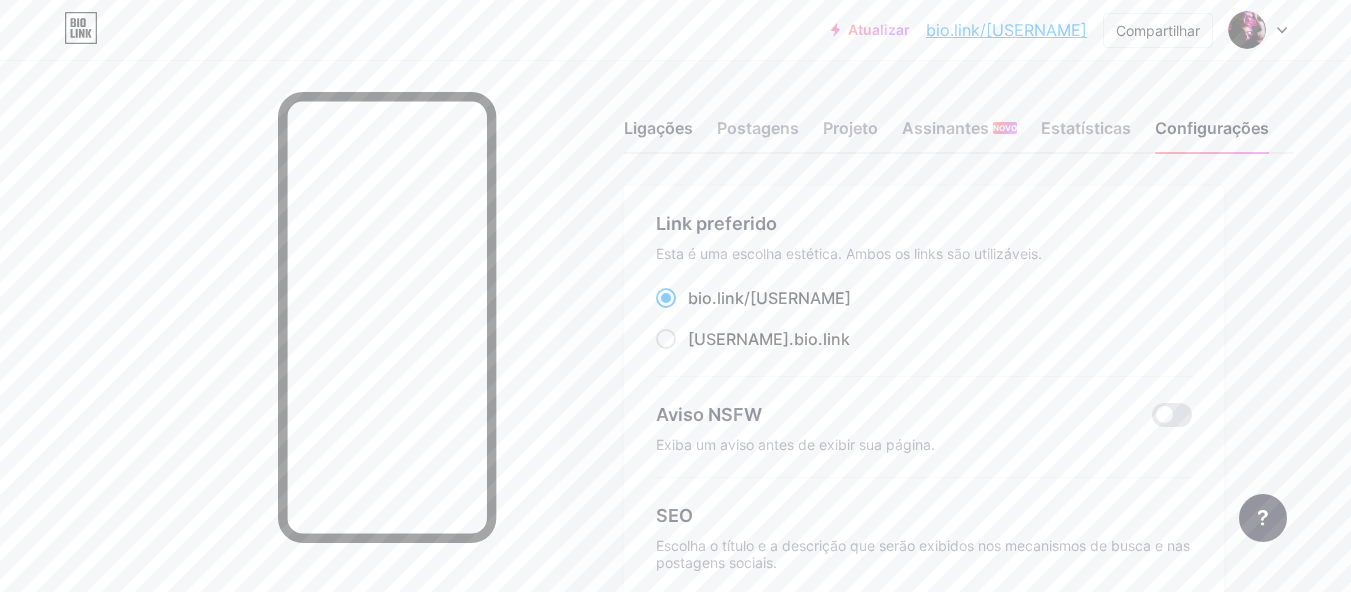 click on "Ligações" at bounding box center (658, 128) 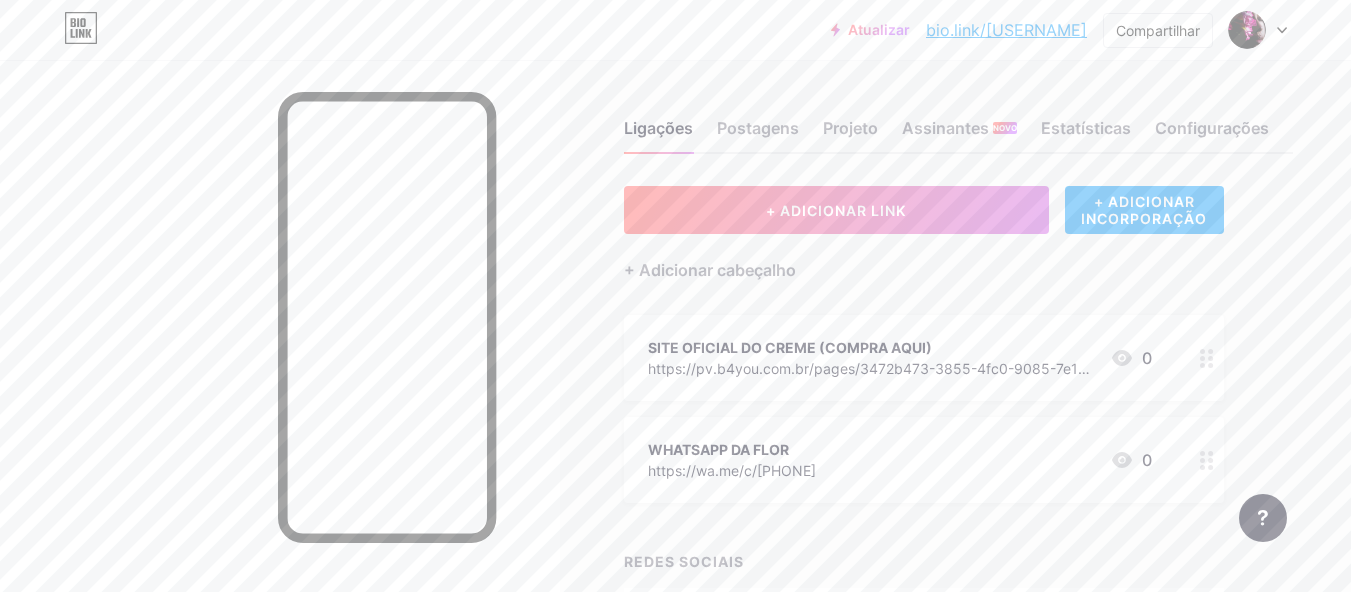 click at bounding box center (1258, 30) 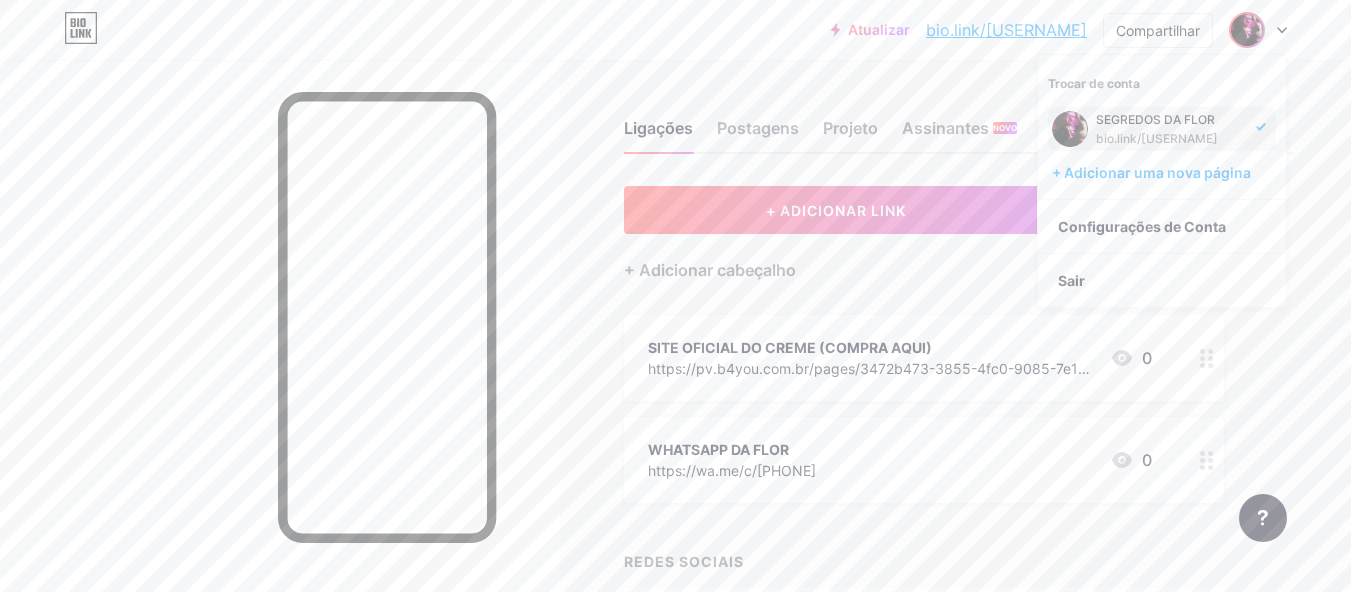 click on "Ligações
Postagens
Projeto
Assinantes
NOVO
Estatísticas
Configurações       + ADICIONAR LINK     + ADICIONAR INCORPORAÇÃO
+ Adicionar cabeçalho
SITE OFICIAL DO CREME (COMPRA AQUI)
https://pv.b4you.com.br/pages/3472b473-3855-4fc0-9085-7e1caf2321e2/c5GwAM1OOD
0
WHATSAPP DA FLOR
https://wa.me/c/558396458320
0
REDES SOCIAIS     + Adicionar redes sociais                       Solicitações de recursos             Central de ajuda         Entre em contato com o suporte" at bounding box center (688, 398) 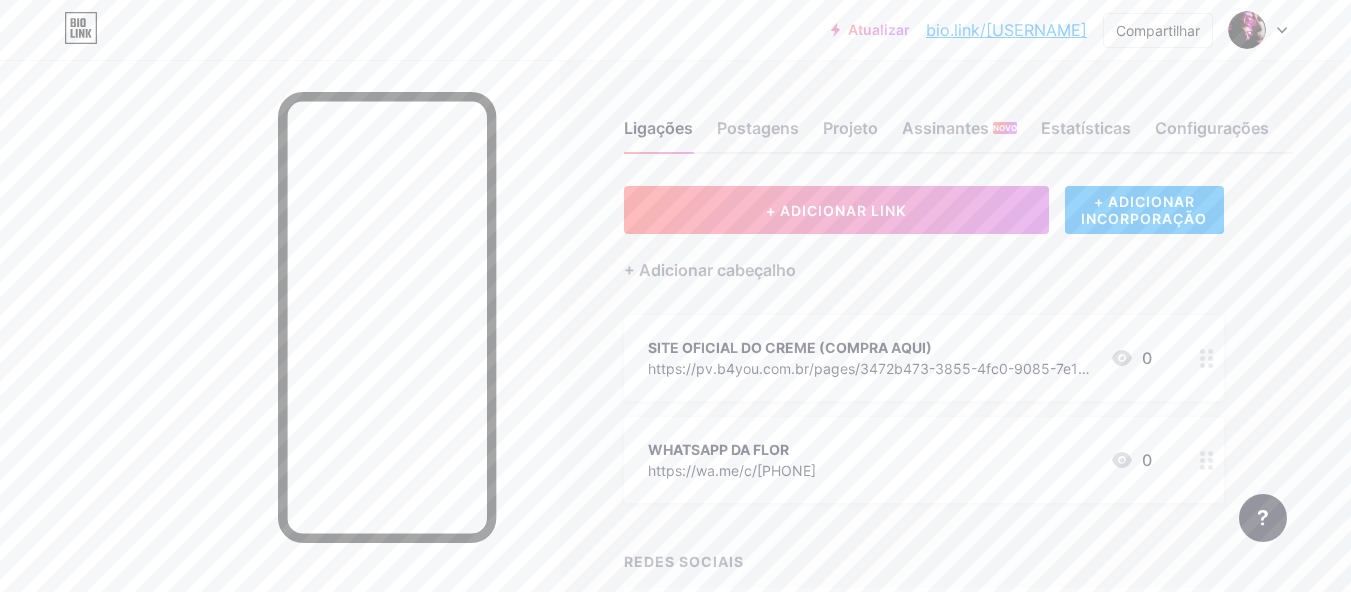 click at bounding box center [280, 356] 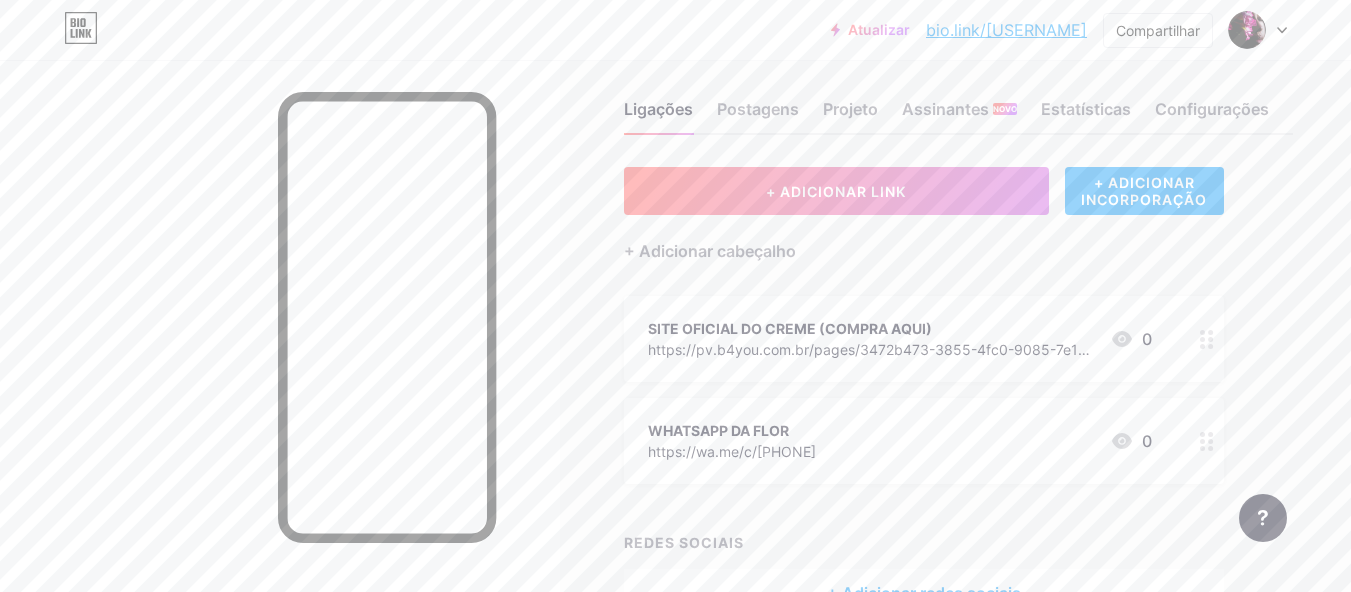 scroll, scrollTop: 0, scrollLeft: 0, axis: both 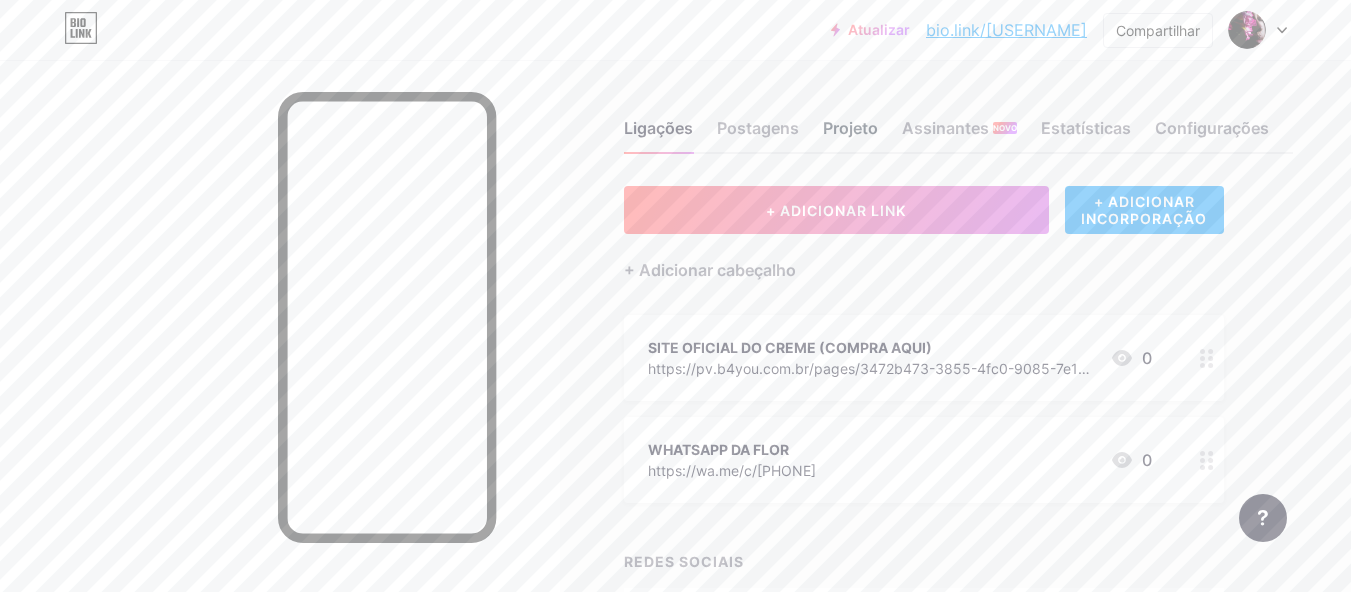 click on "Projeto" at bounding box center [850, 128] 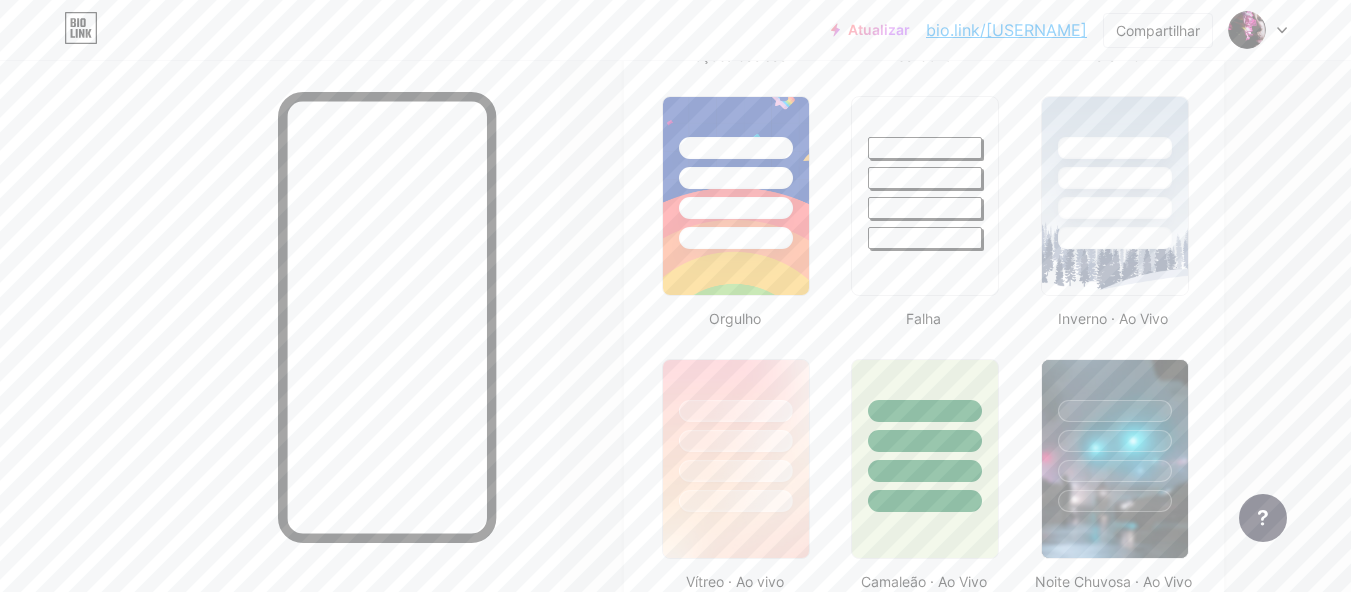 scroll, scrollTop: 770, scrollLeft: 0, axis: vertical 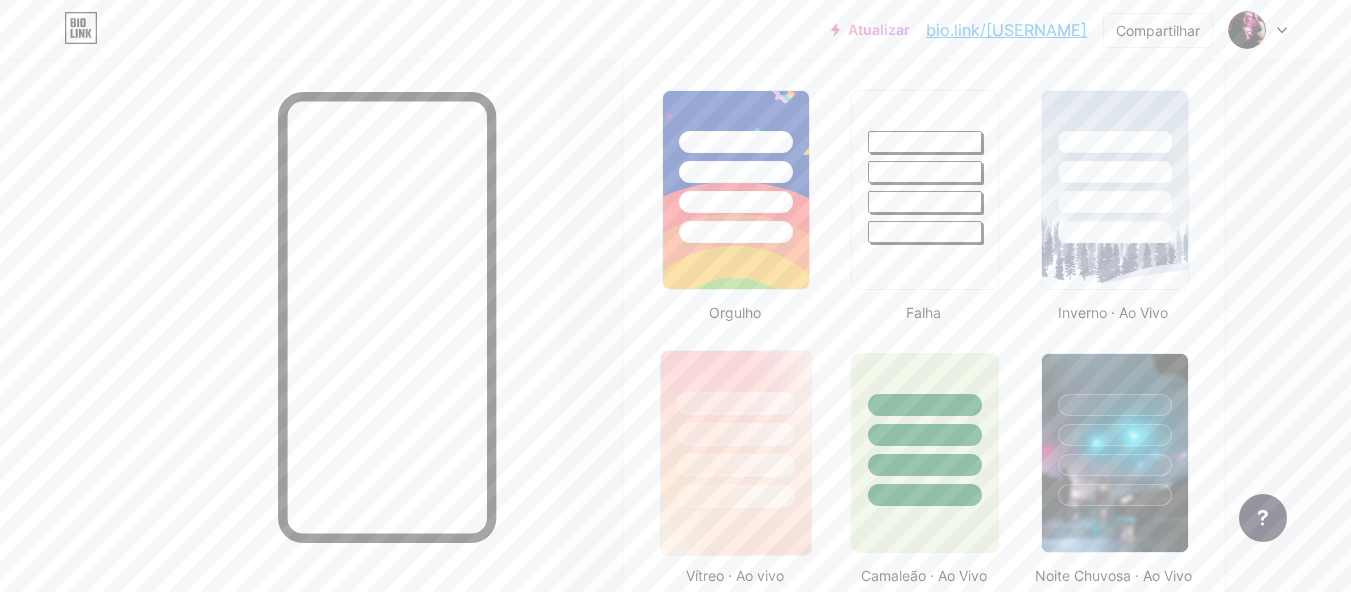 click at bounding box center (736, 429) 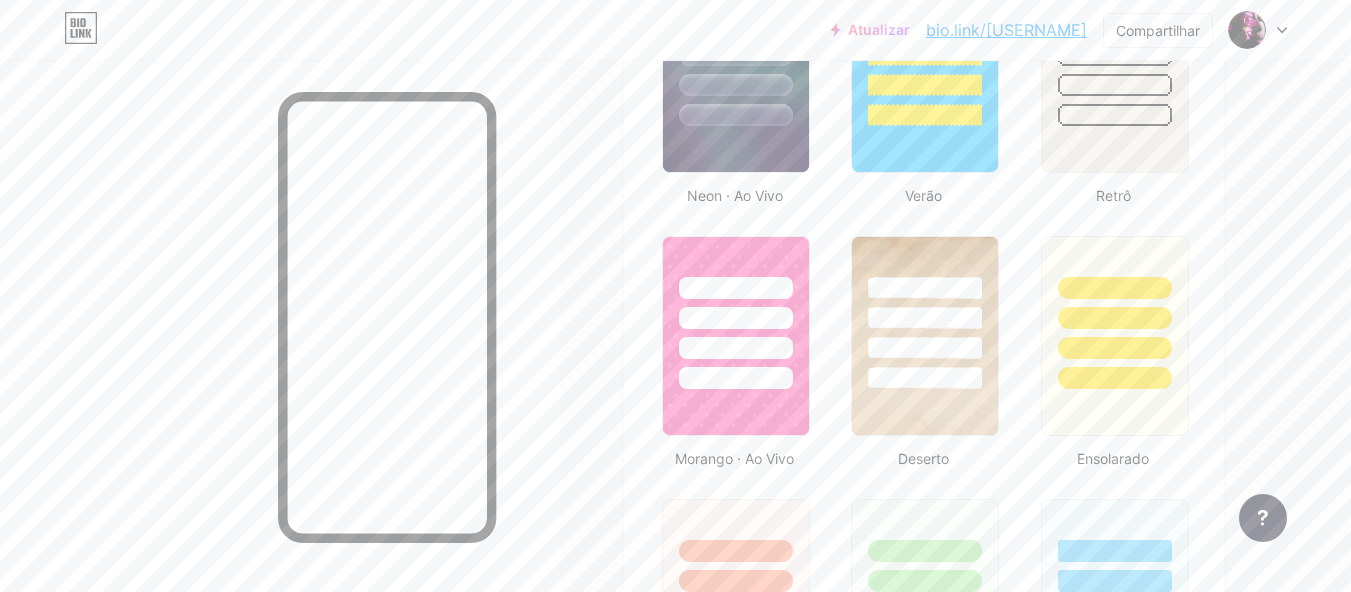 scroll, scrollTop: 1425, scrollLeft: 0, axis: vertical 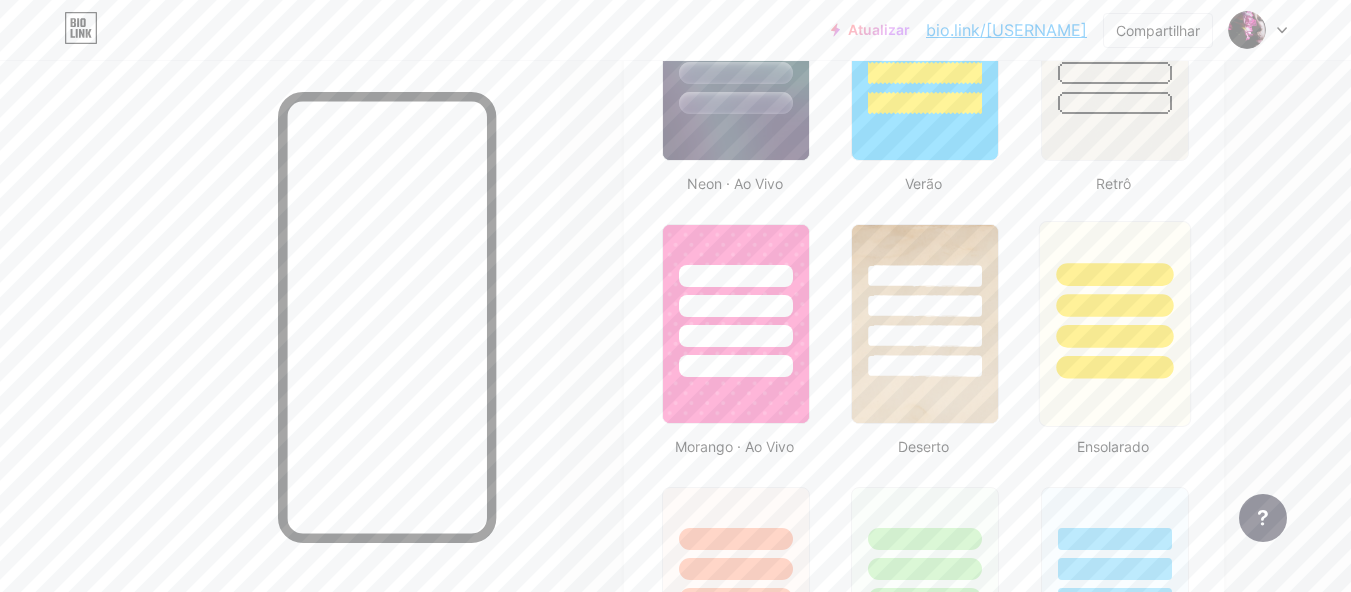 click at bounding box center [1114, 324] 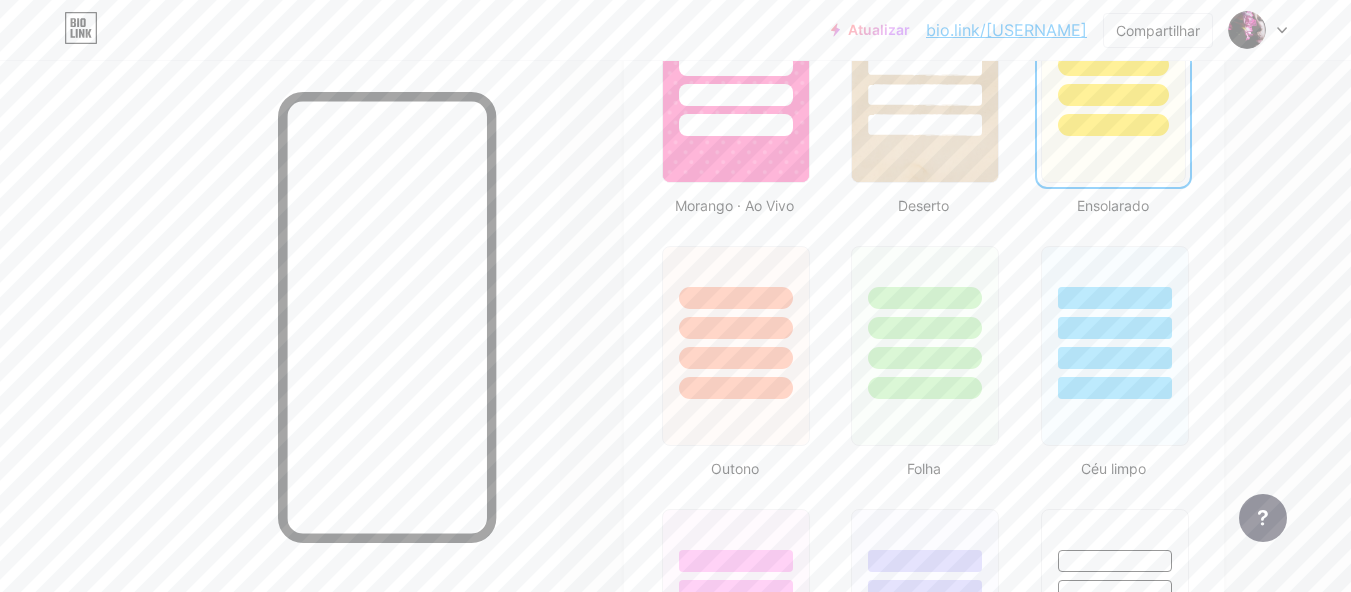 scroll, scrollTop: 1679, scrollLeft: 0, axis: vertical 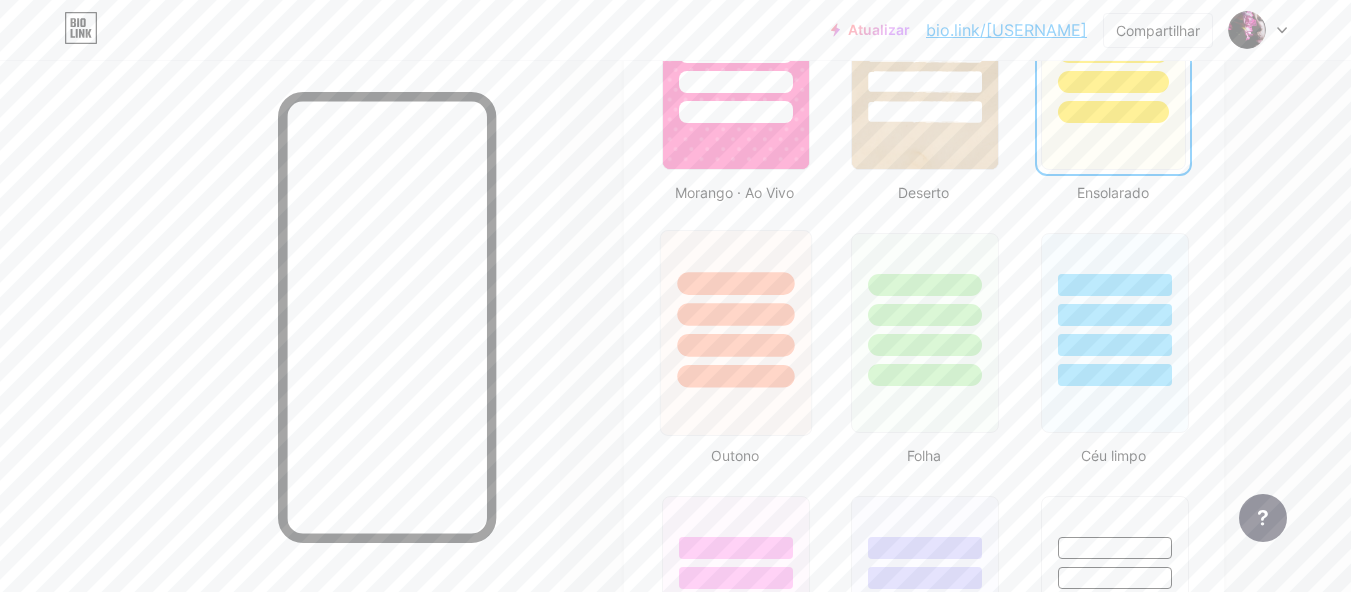 click at bounding box center [736, 333] 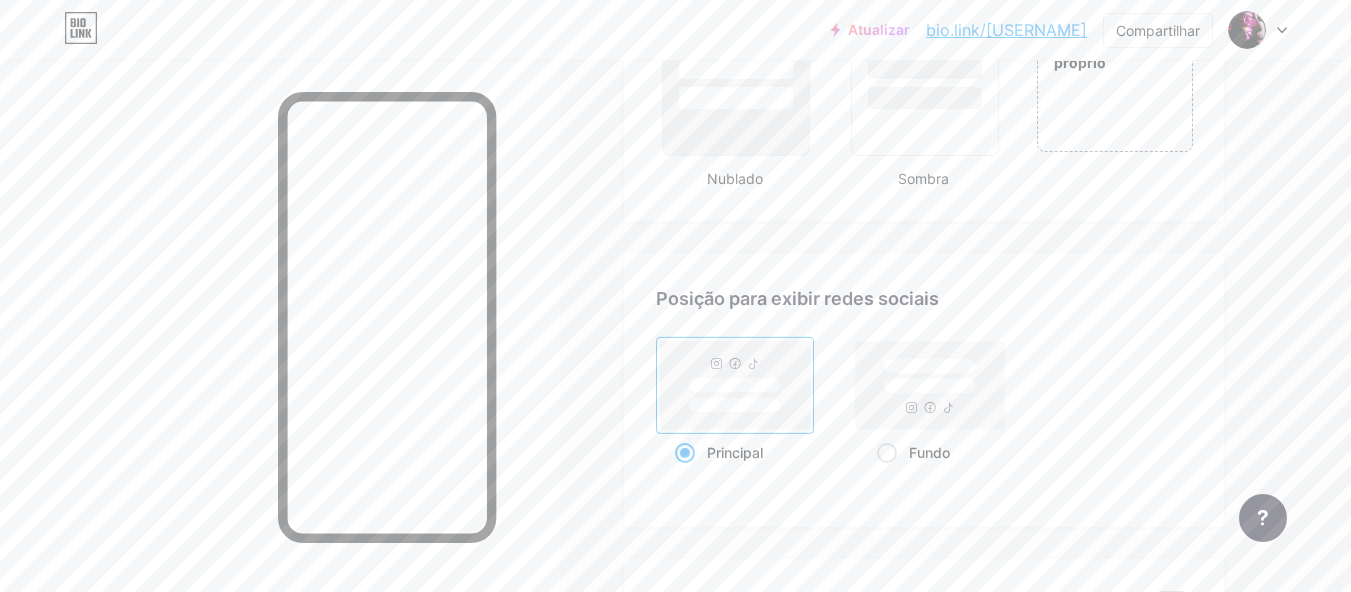scroll, scrollTop: 2488, scrollLeft: 0, axis: vertical 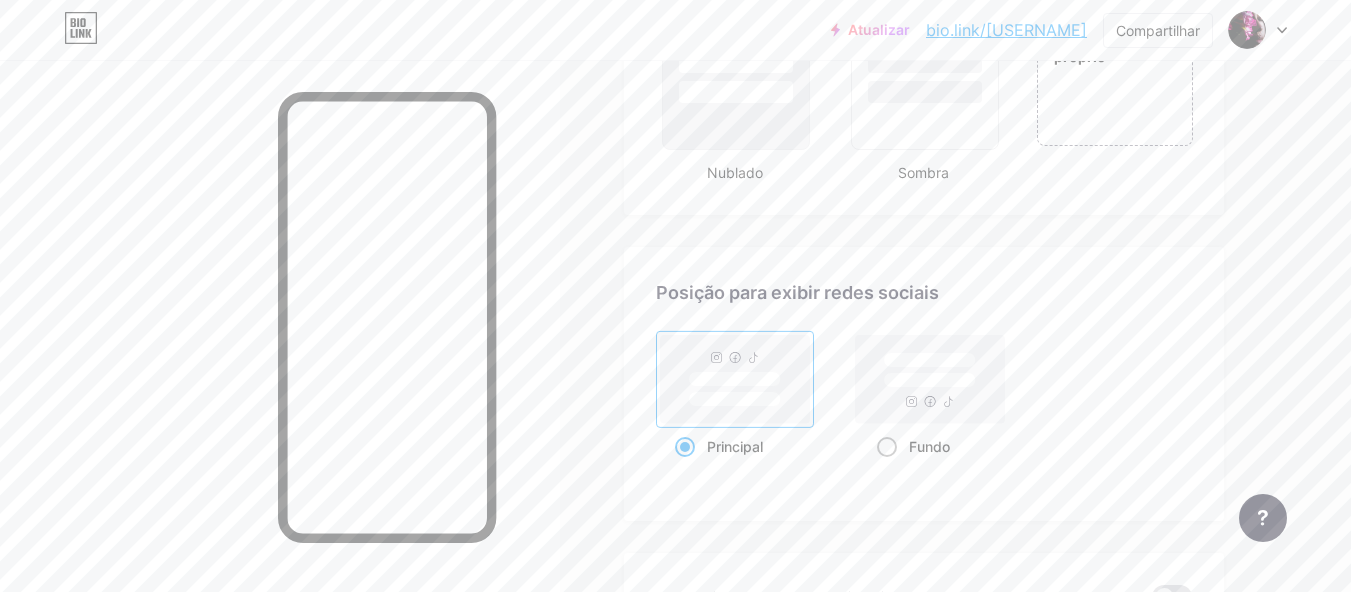 click at bounding box center (887, 447) 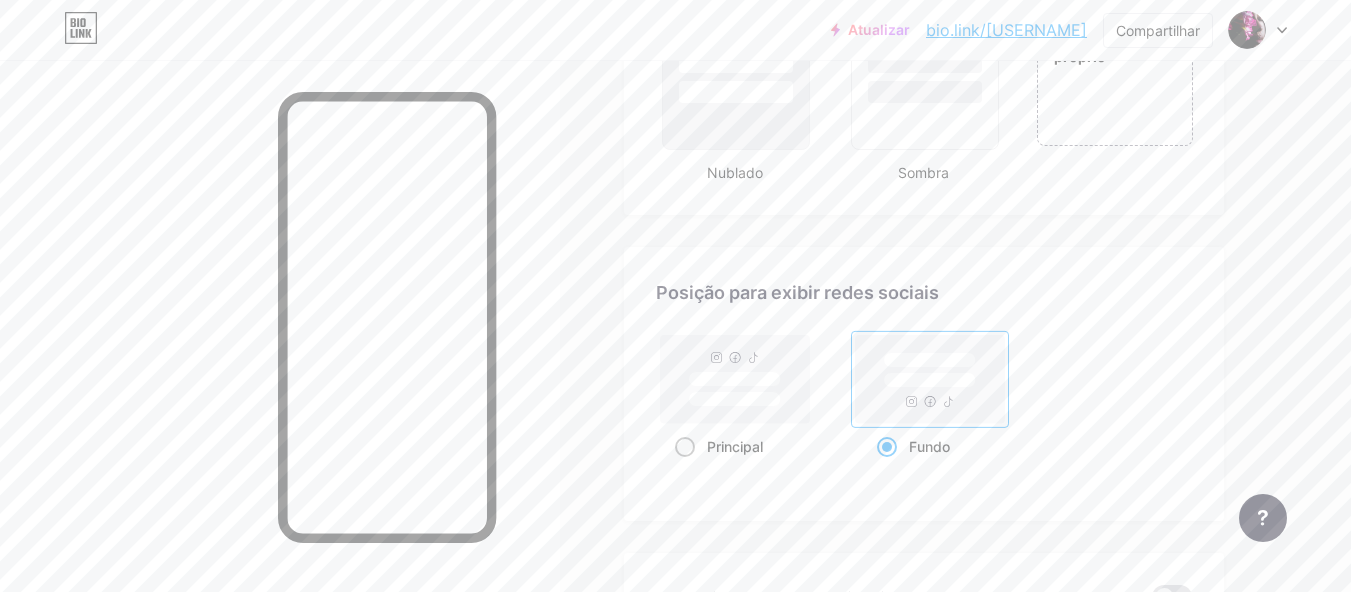 click at bounding box center [685, 447] 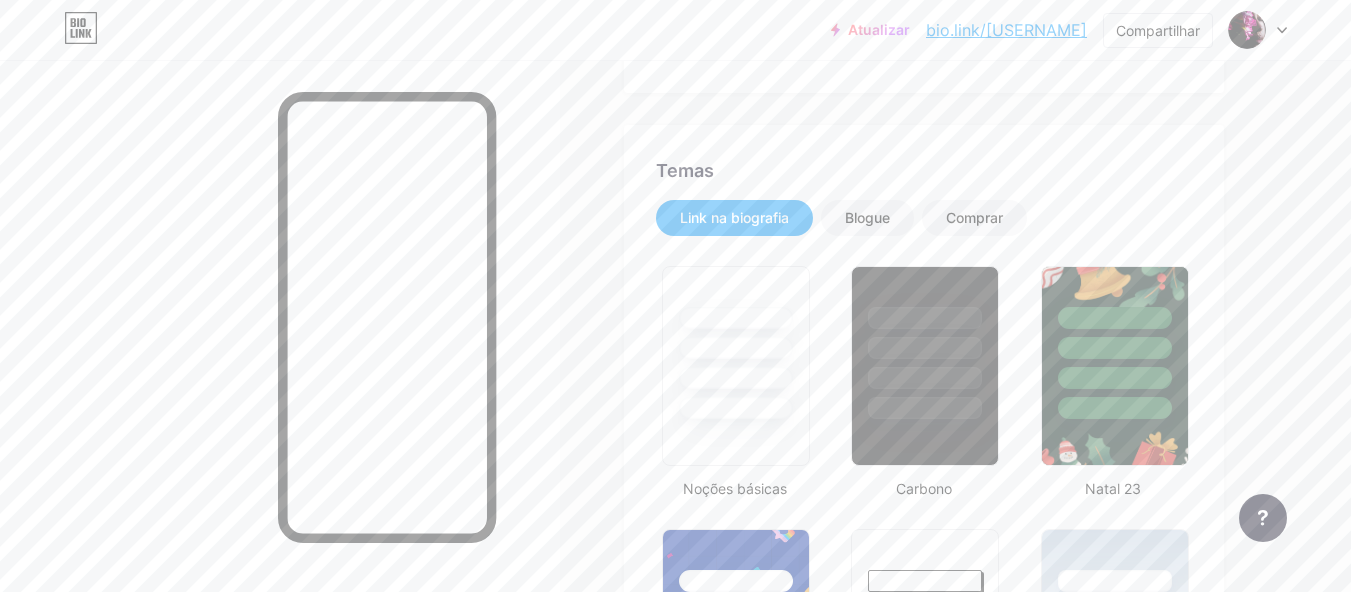 scroll, scrollTop: 344, scrollLeft: 0, axis: vertical 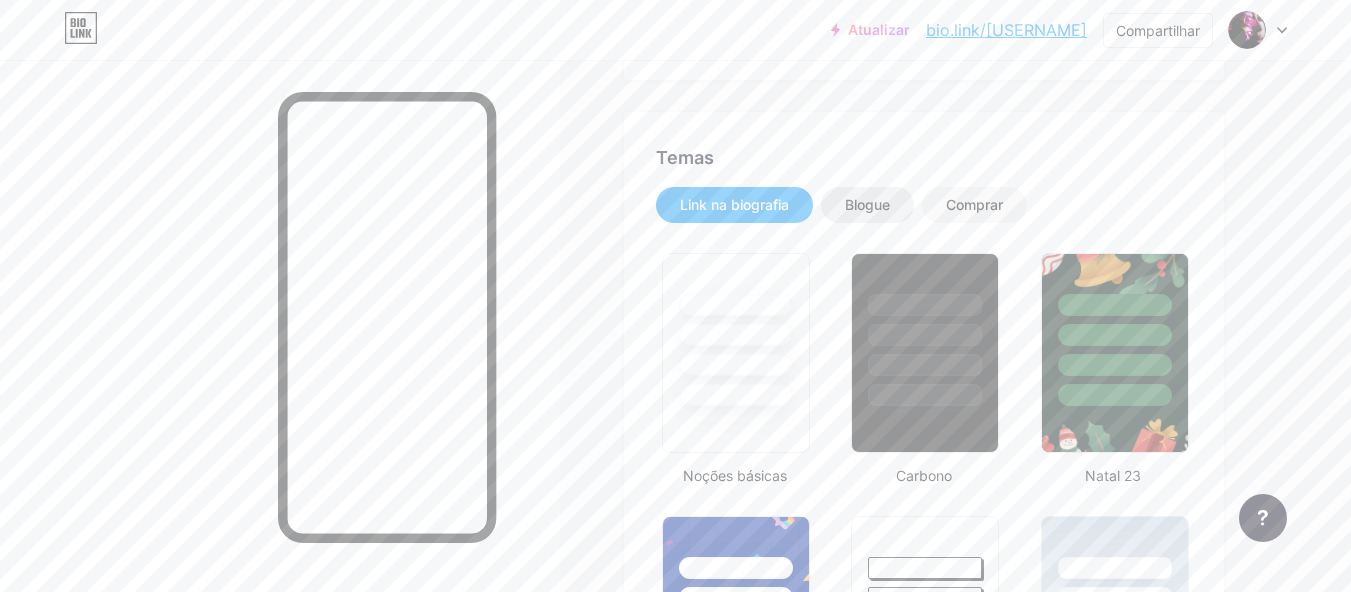 click on "Blogue" at bounding box center (867, 204) 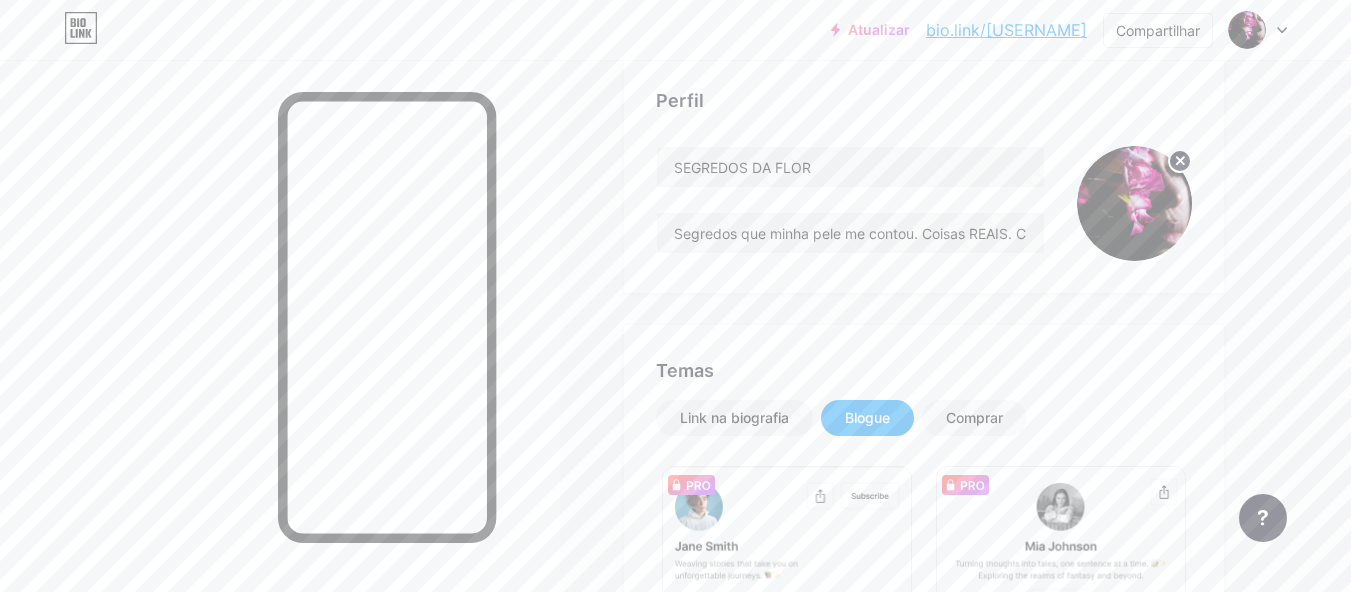 scroll, scrollTop: 0, scrollLeft: 0, axis: both 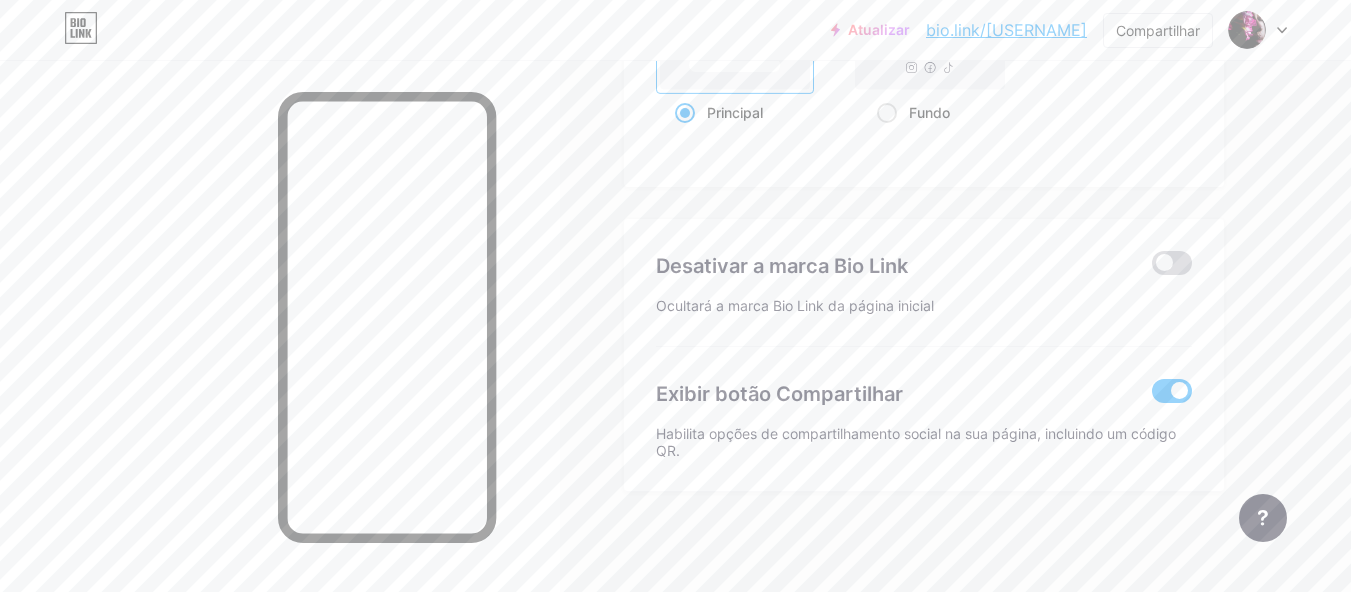 click at bounding box center [1172, 263] 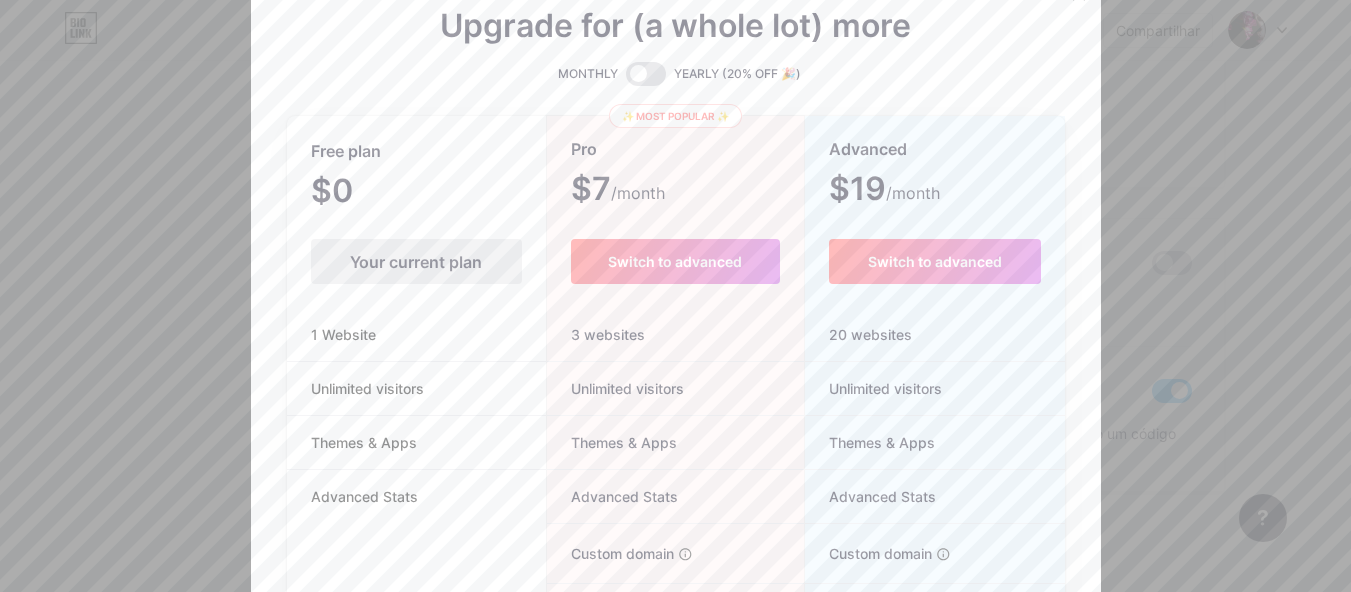 scroll, scrollTop: 1581, scrollLeft: 0, axis: vertical 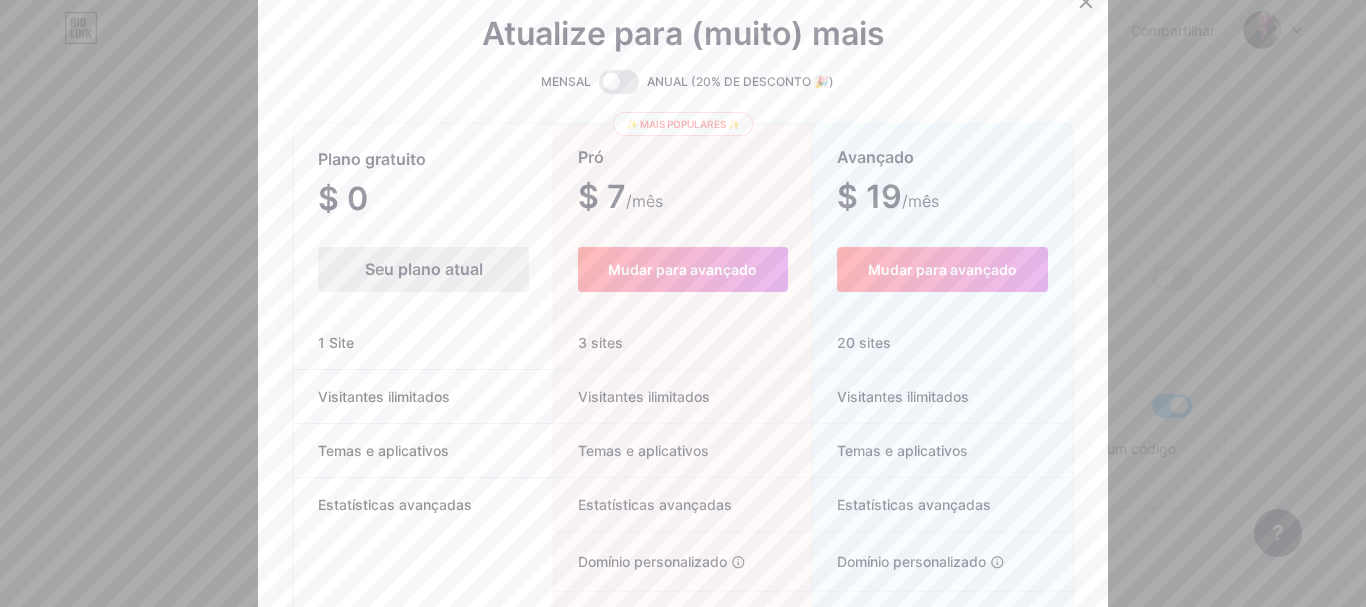 click 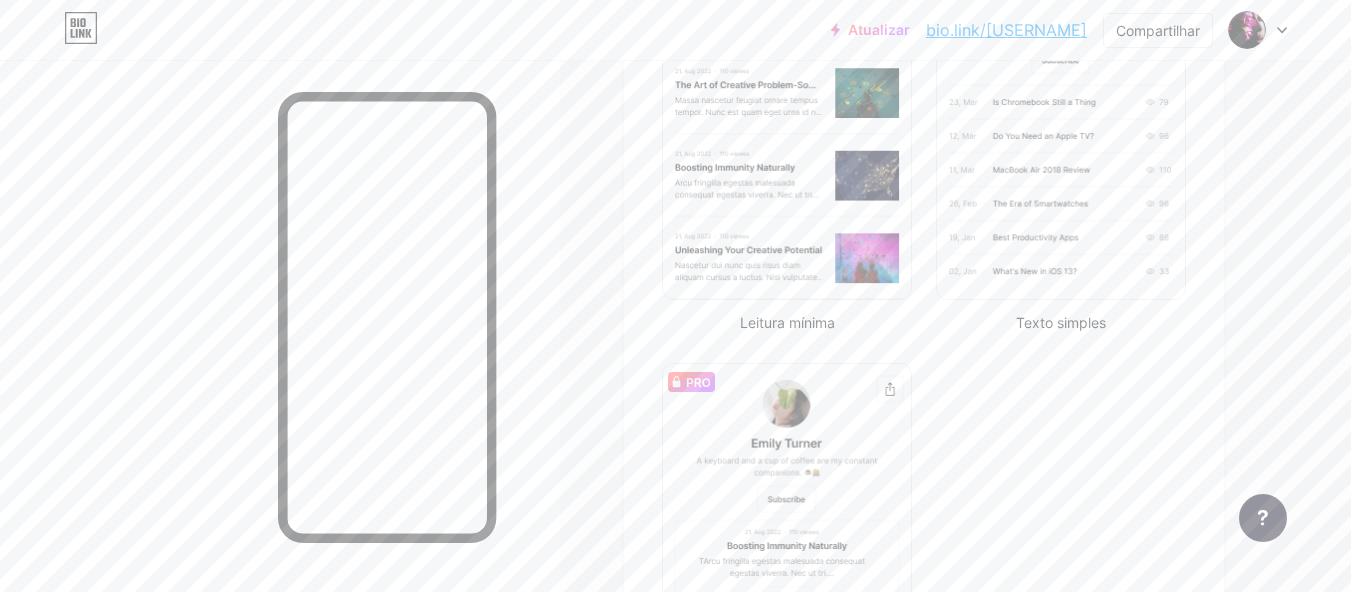 scroll, scrollTop: 0, scrollLeft: 0, axis: both 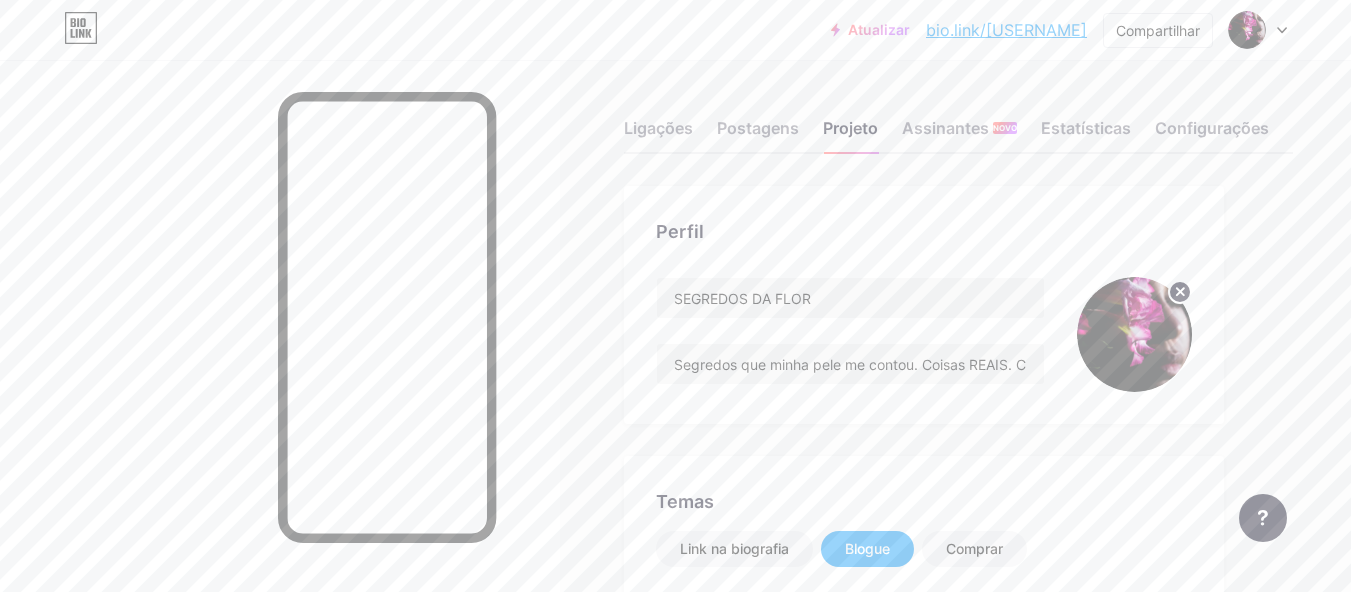 click at bounding box center [1258, 30] 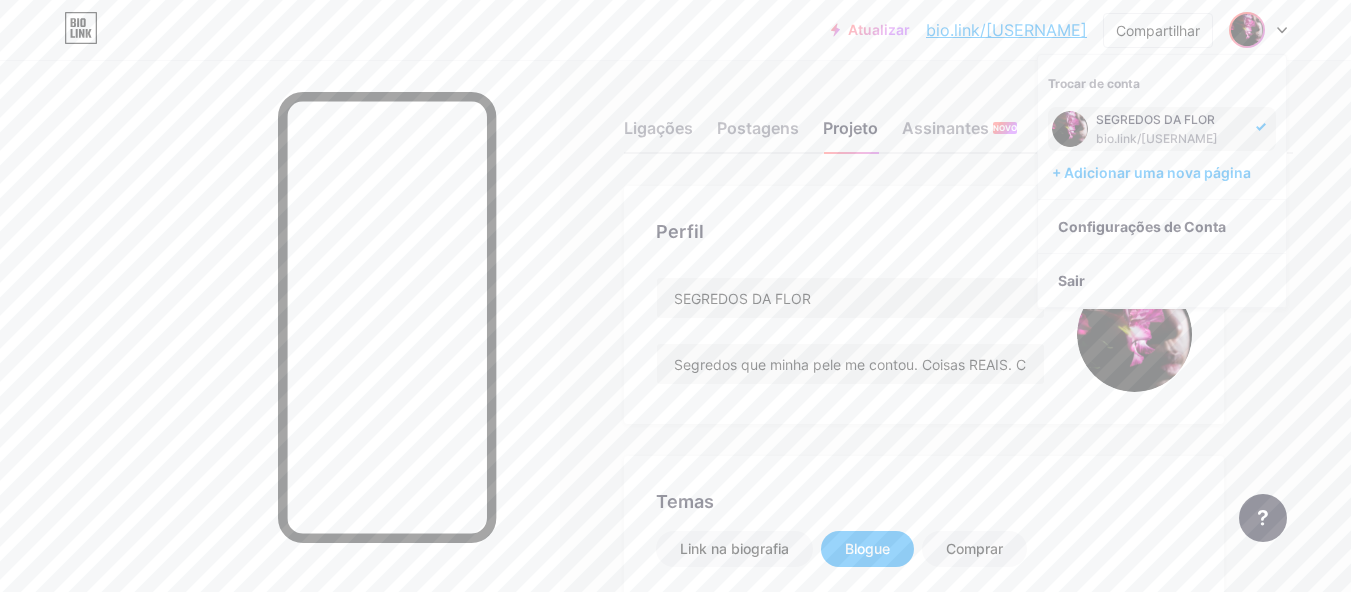 click on "Ligações
Postagens
Projeto
Assinantes
NOVO
Estatísticas
Configurações     Perfil   SEGREDOS DA FLOR     Segredos que minha pele me contou. Coisas REAIS. Cuidados que funcionam.                   Temas   Link na biografia   Blogue   Comprar         Leitura mínima               Texto simples               Boletim informativo                   Alterações salvas       Posição para exibir redes sociais                 Principal                     Fundo
Desativar a marca Bio Link
Ocultará a marca Bio Link da página inicial     Exibir botão Compartilhar
Habilita opções de compartilhamento social na sua página, incluindo um código QR.   Alterações salvas           Solicitações de recursos             Central de ajuda         Entre em contato com o suporte" at bounding box center (688, 1124) 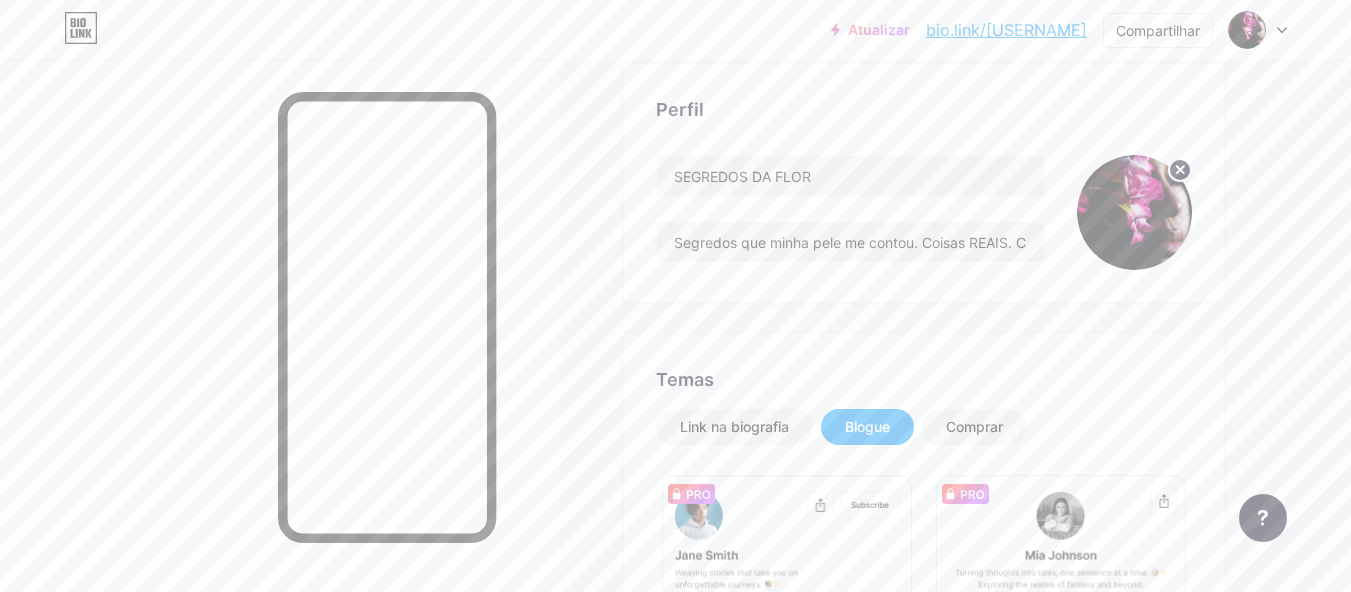 scroll, scrollTop: 118, scrollLeft: 0, axis: vertical 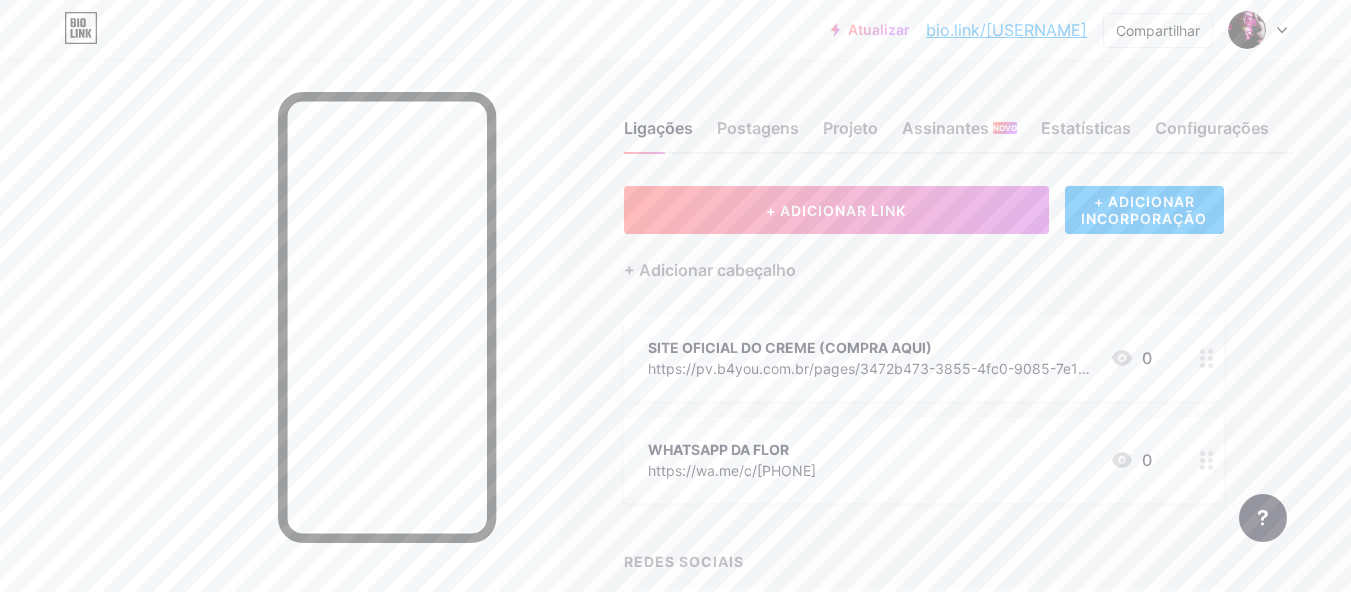 click 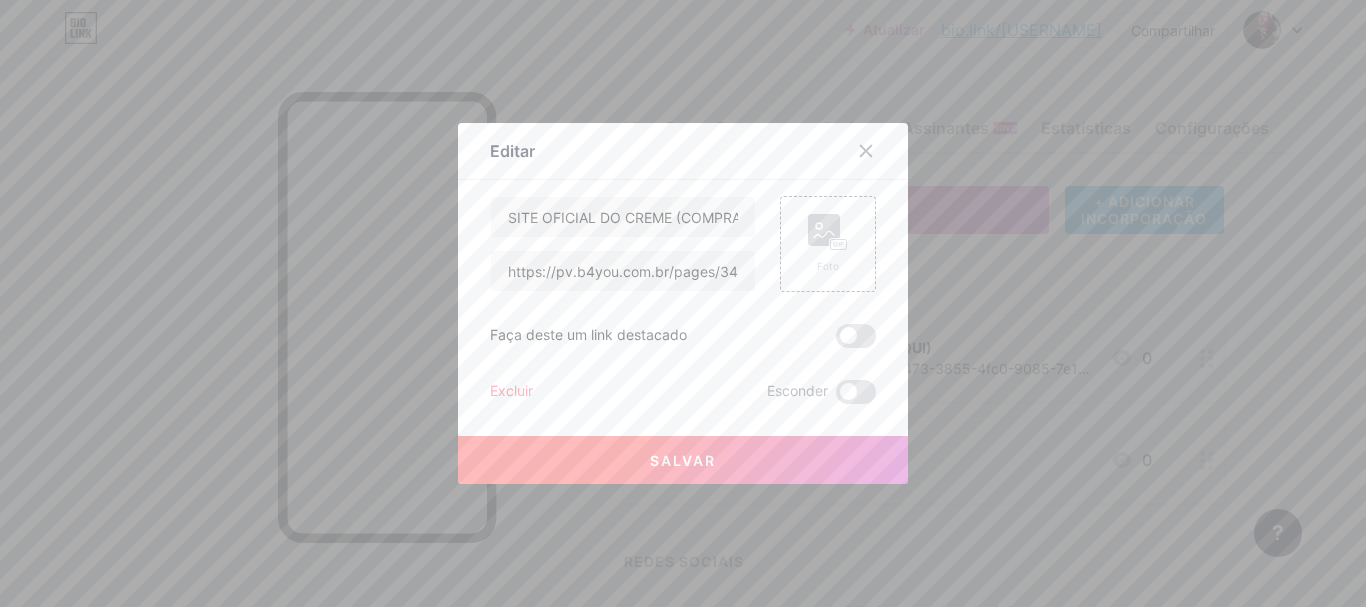 click on "Excluir" at bounding box center [511, 390] 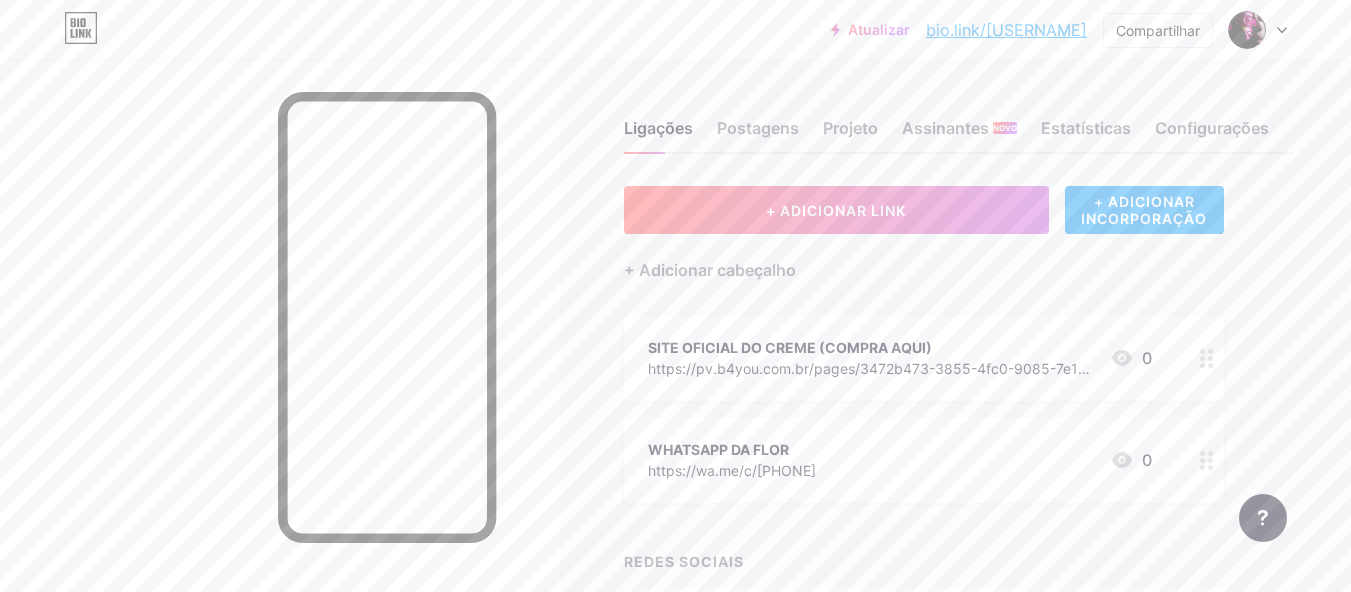 click on "Confirmar" at bounding box center [788, 373] 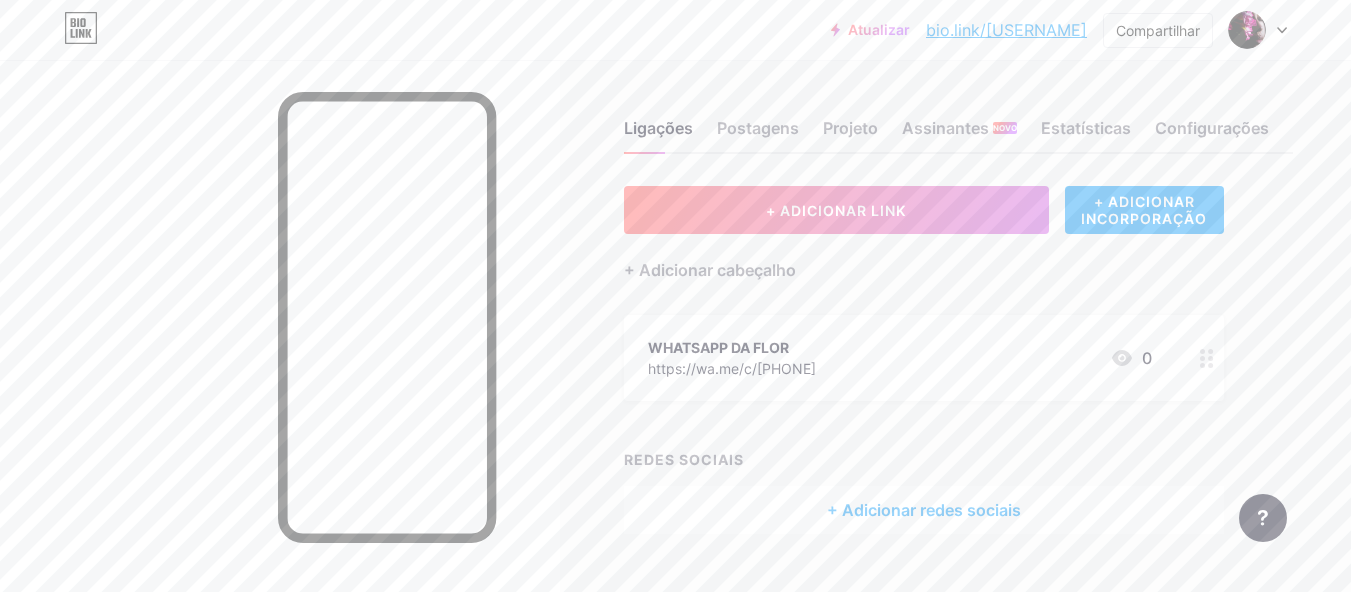 click at bounding box center (1207, 358) 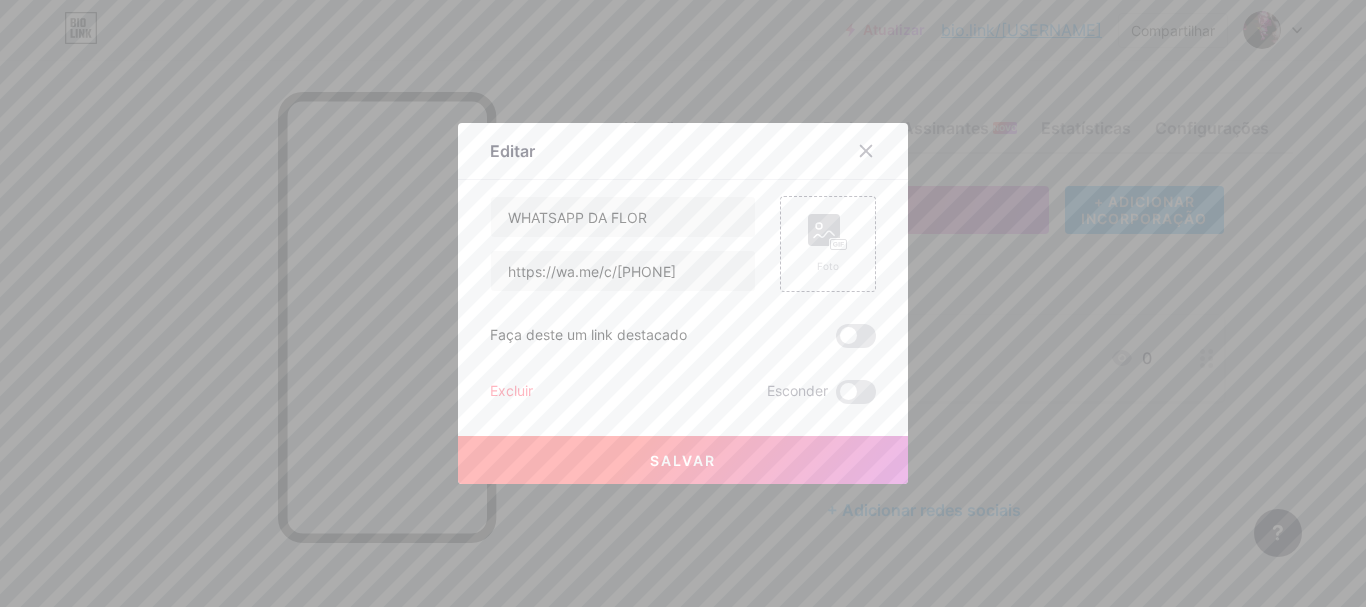 click on "Excluir" at bounding box center [511, 390] 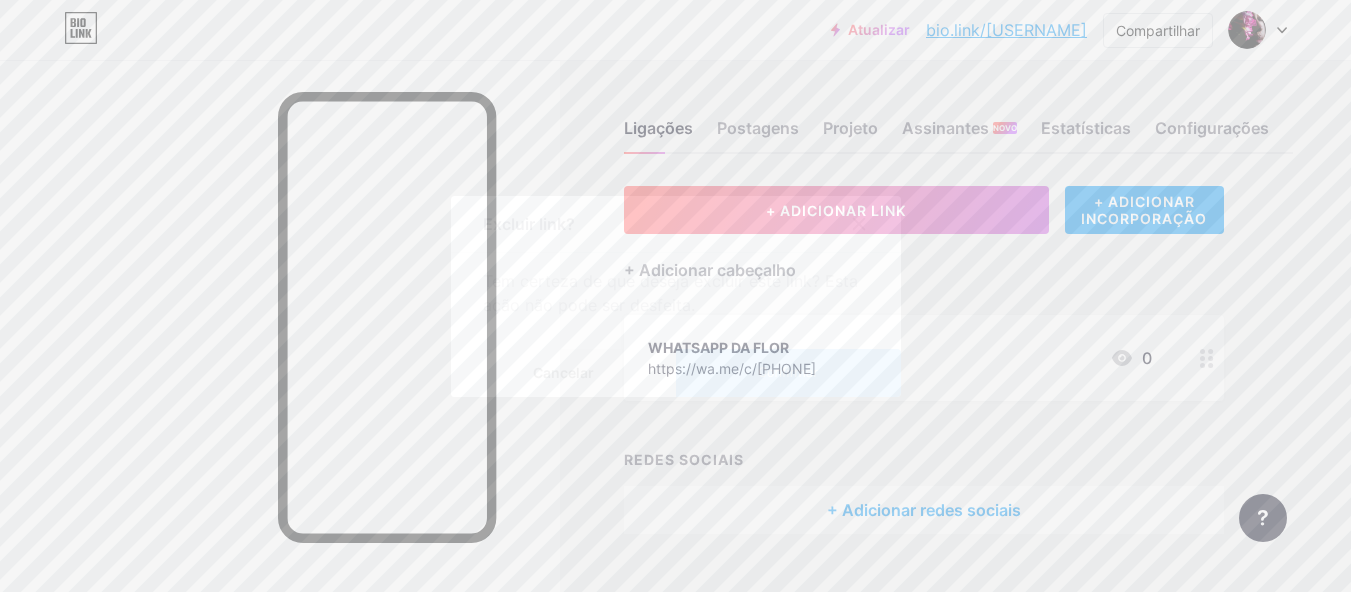 click on "Confirmar" at bounding box center [788, 373] 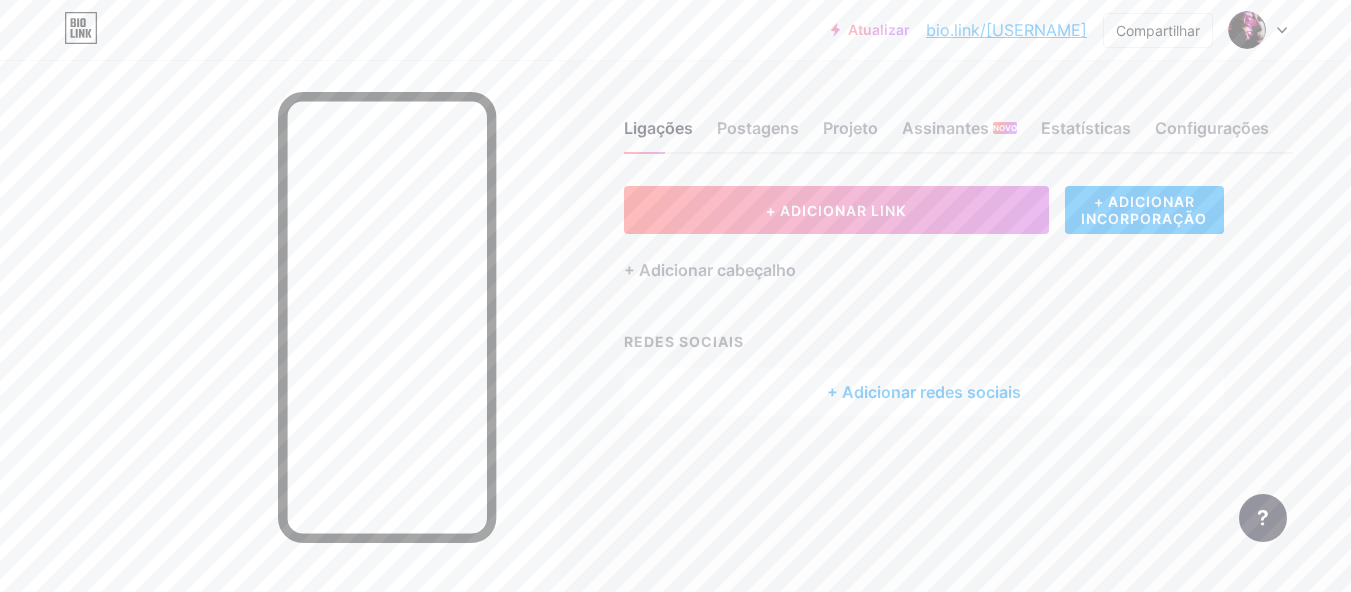 click 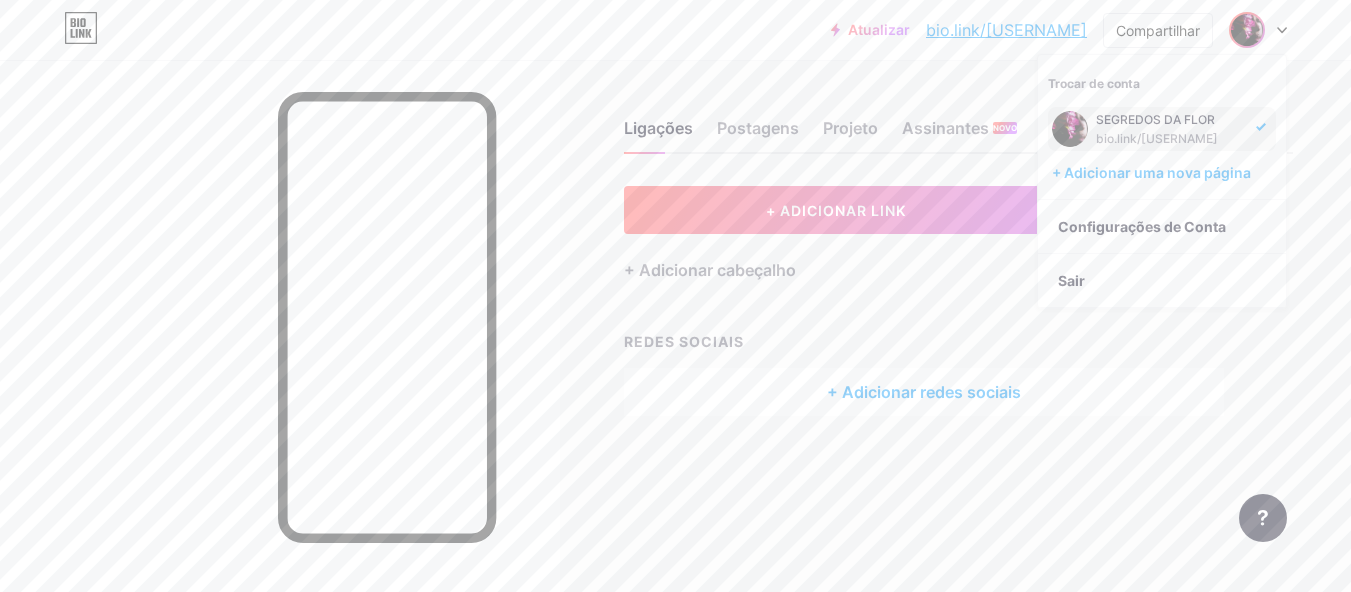 click on "+ ADICIONAR LINK     + ADICIONAR INCORPORAÇÃO
+ Adicionar cabeçalho     REDES SOCIAIS     + Adicionar redes sociais" at bounding box center (958, 301) 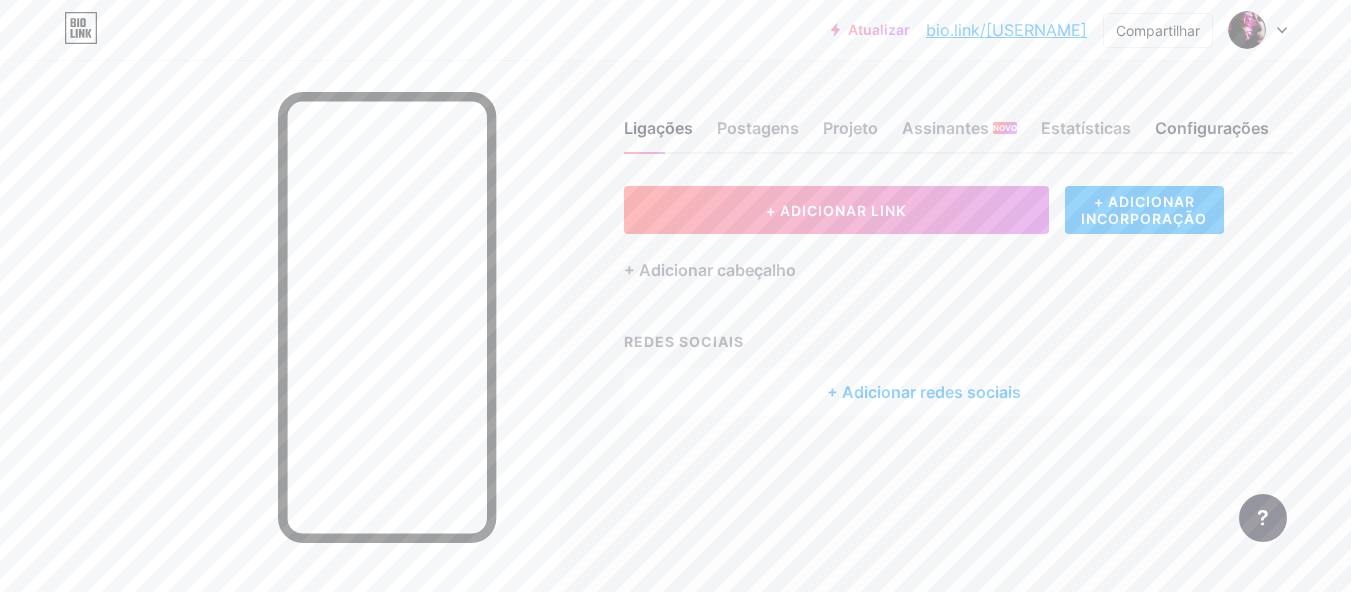 click on "Configurações" at bounding box center (1212, 128) 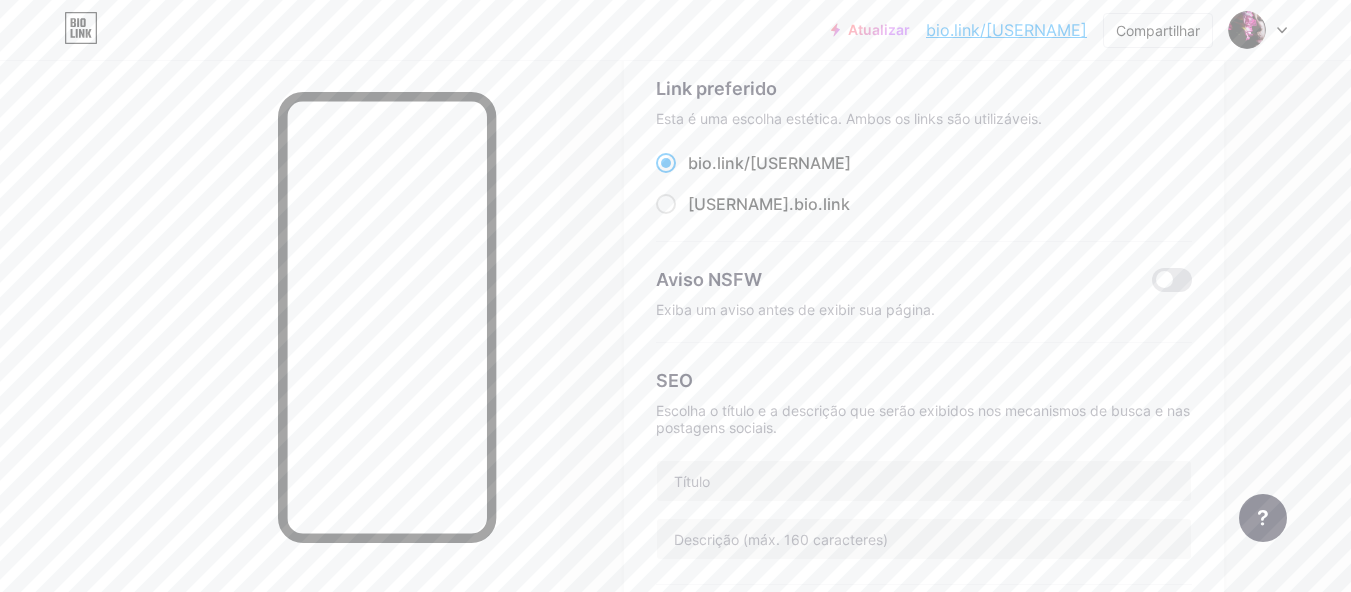 scroll, scrollTop: 0, scrollLeft: 0, axis: both 